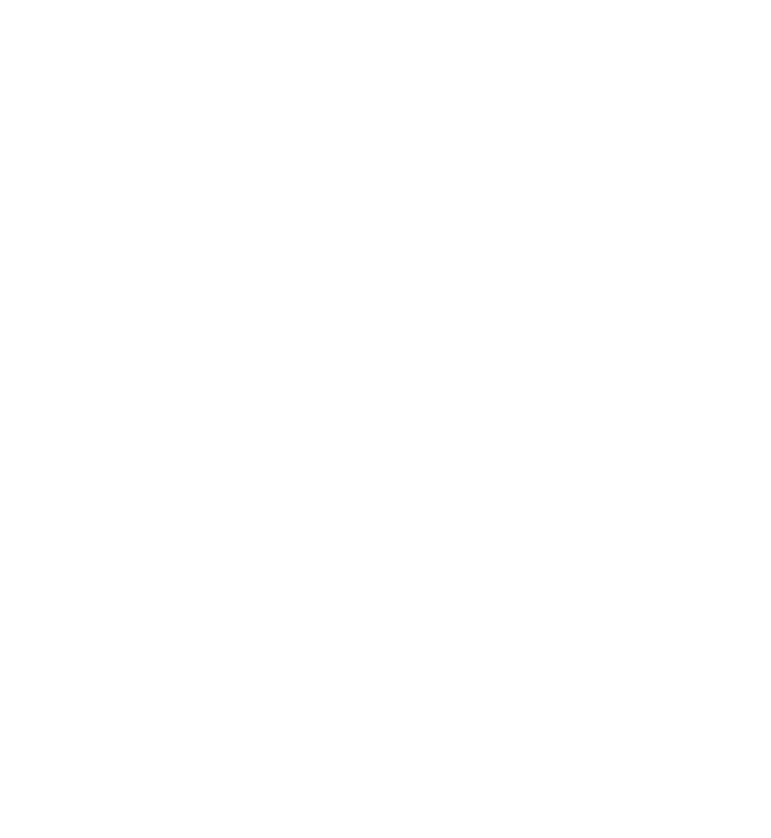 scroll, scrollTop: 0, scrollLeft: 0, axis: both 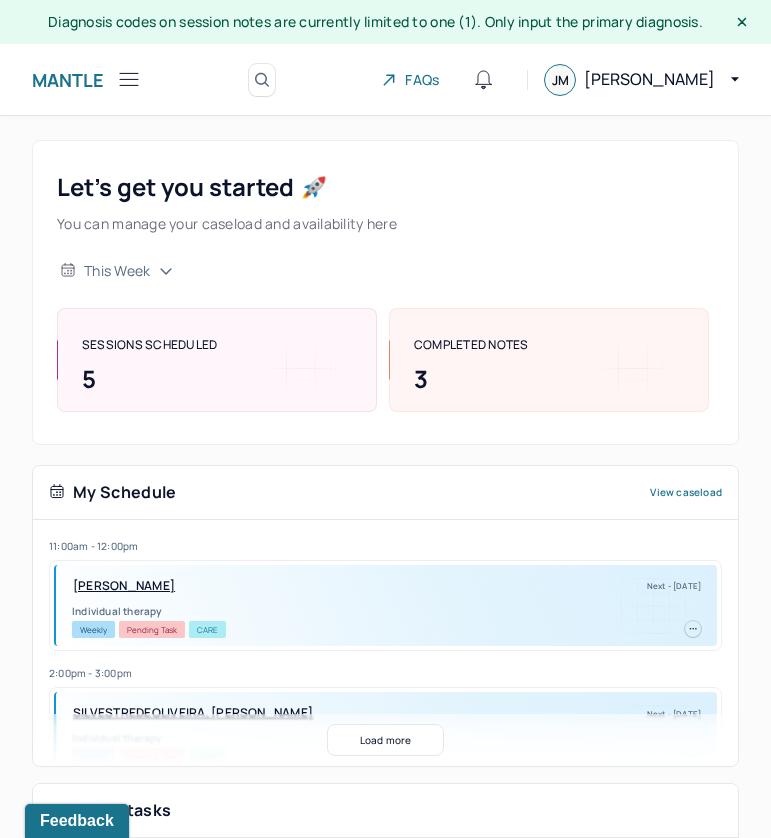click 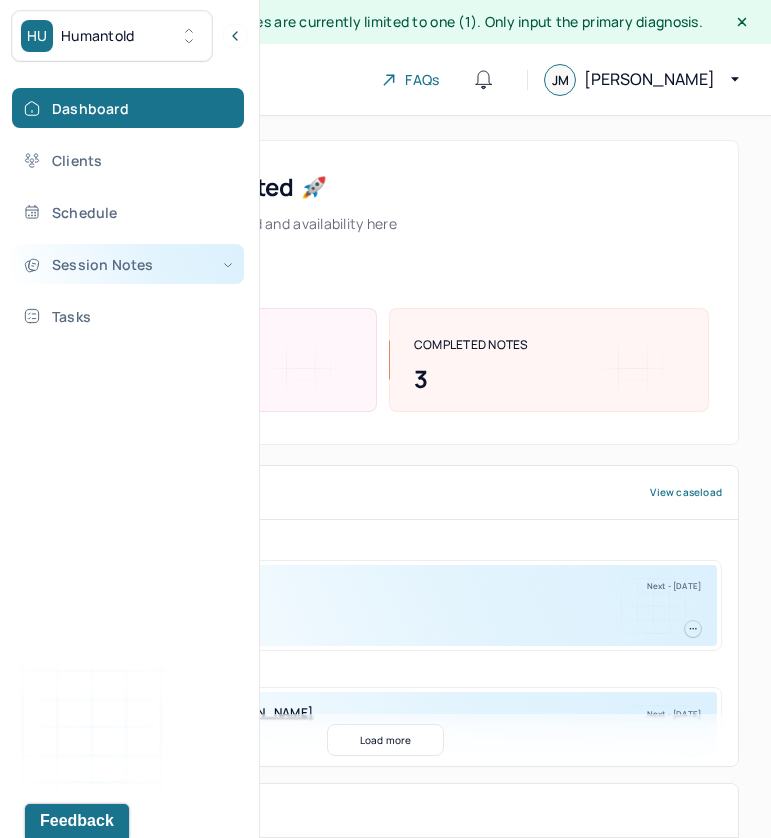 click on "Session Notes" at bounding box center (128, 264) 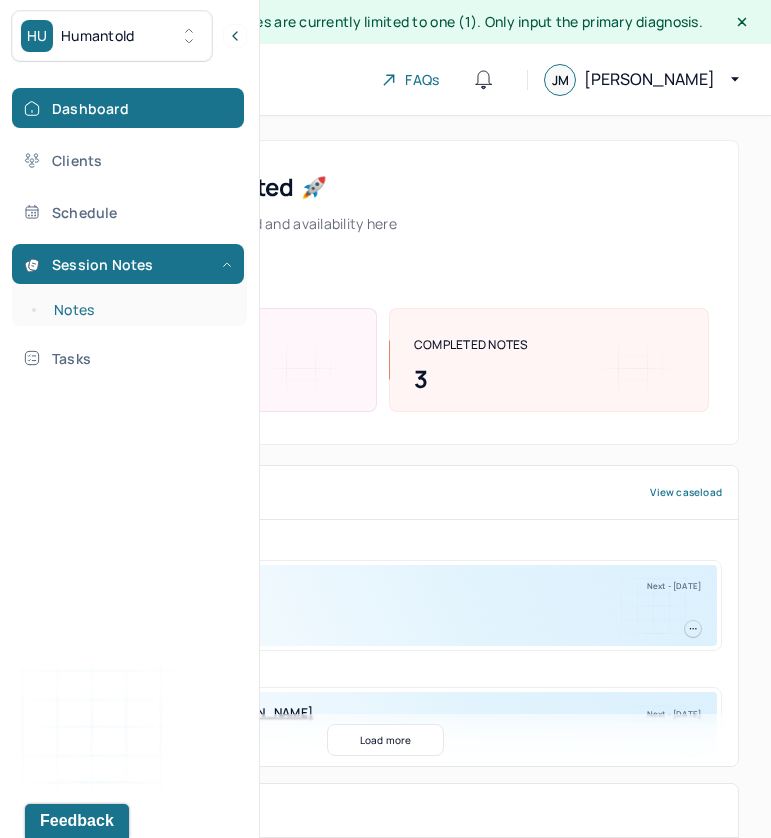 click on "Notes" at bounding box center [139, 310] 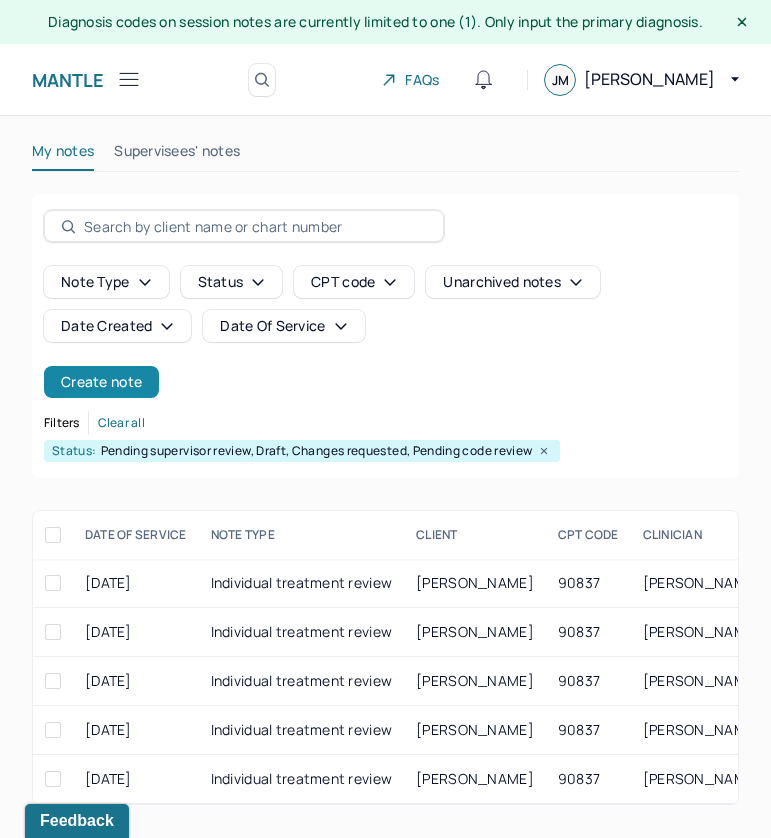click on "Create note" at bounding box center (101, 382) 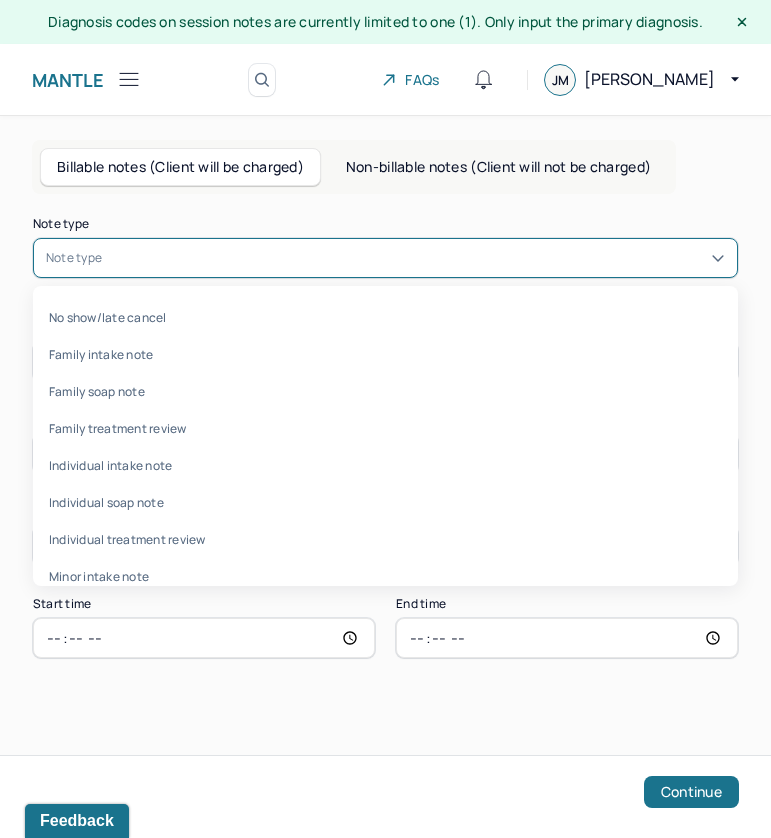 click at bounding box center (415, 258) 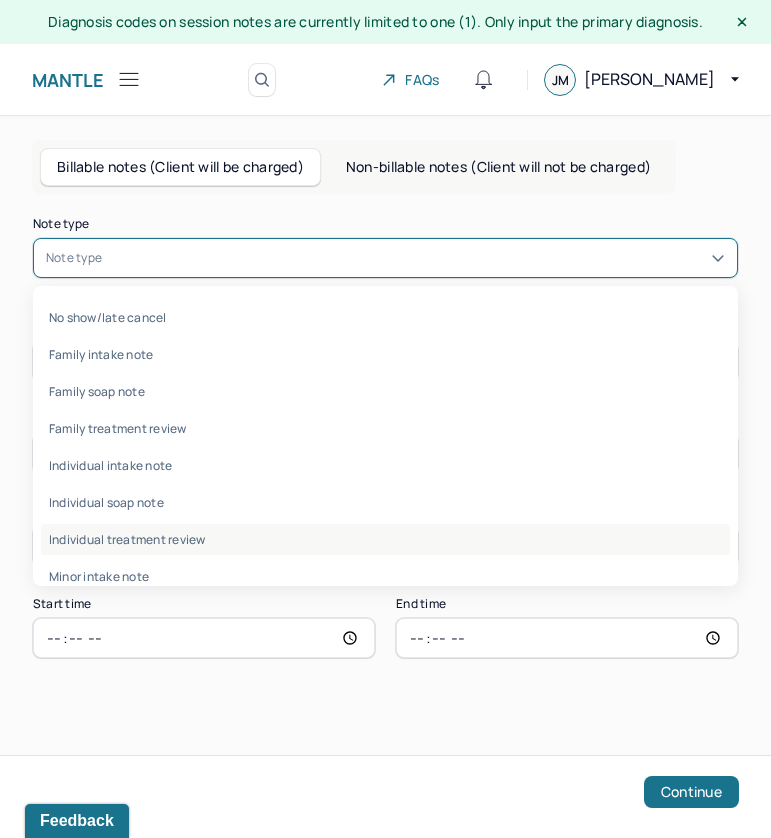 click on "Individual treatment review" at bounding box center [385, 539] 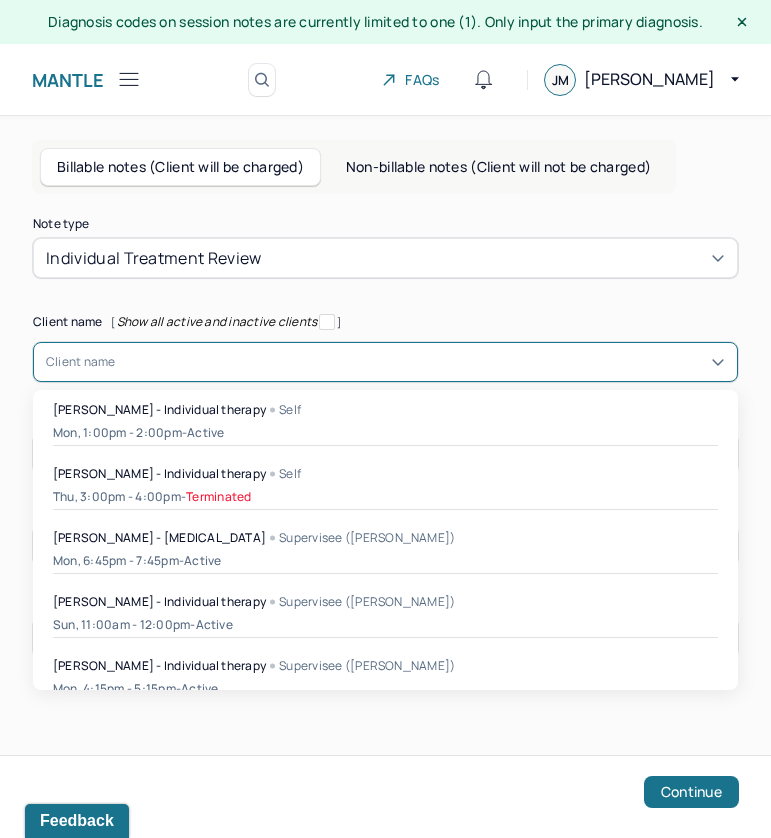 click at bounding box center [420, 362] 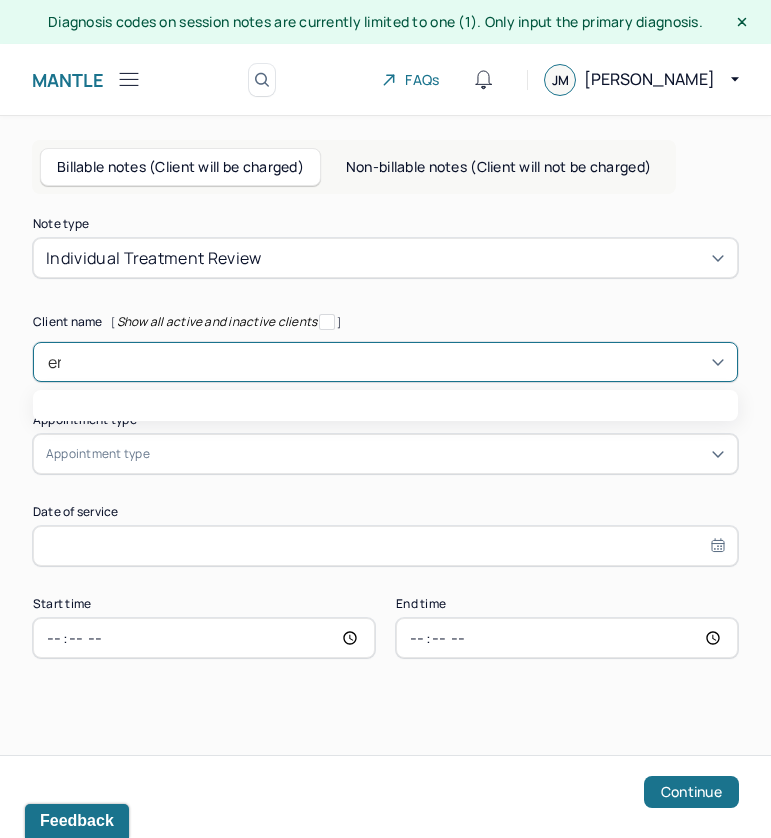 type on "[PERSON_NAME]" 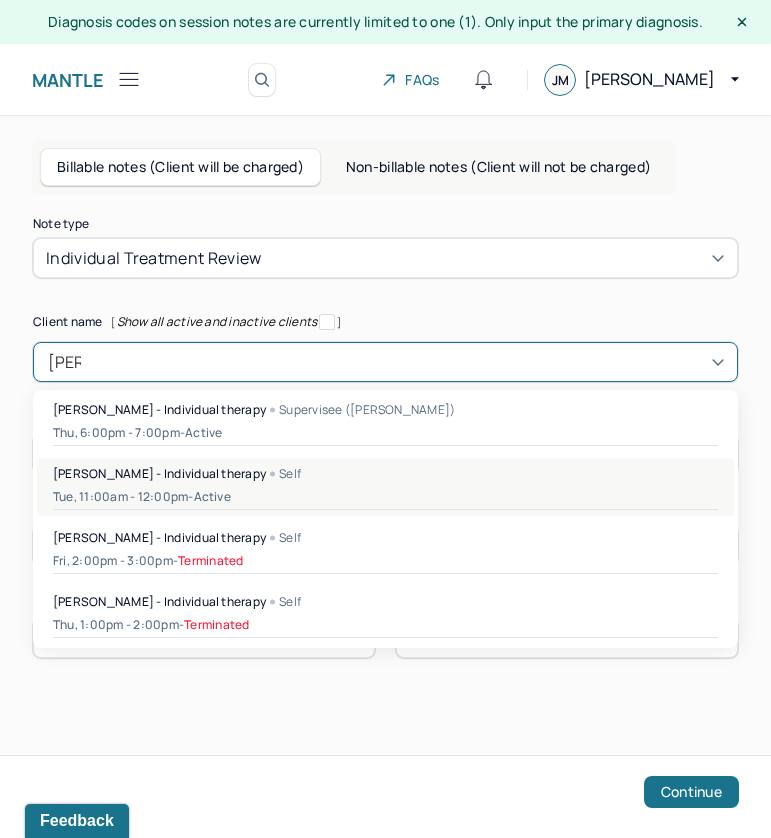 click on "[PERSON_NAME] - Individual therapy Self
Tue, 11:00am - 12:00pm  -  active" at bounding box center (385, 487) 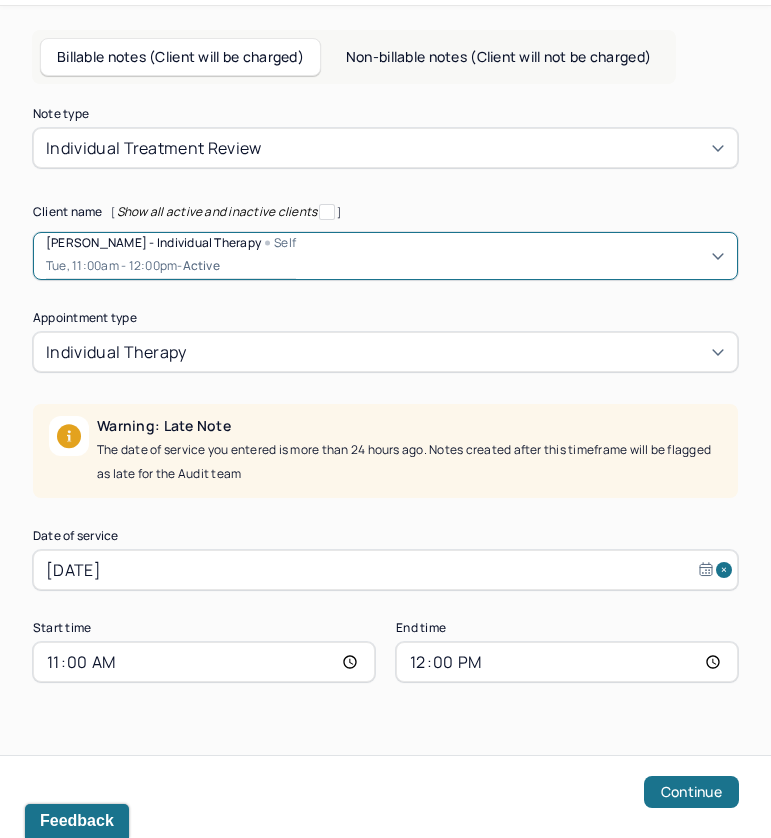 select on "5" 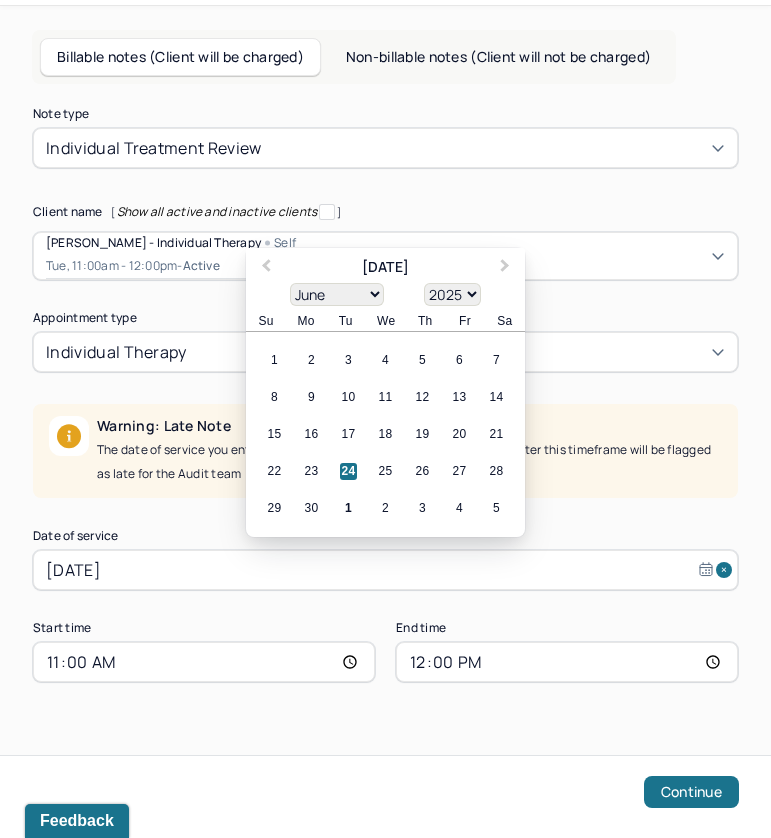 drag, startPoint x: 119, startPoint y: 574, endPoint x: 295, endPoint y: 475, distance: 201.93315 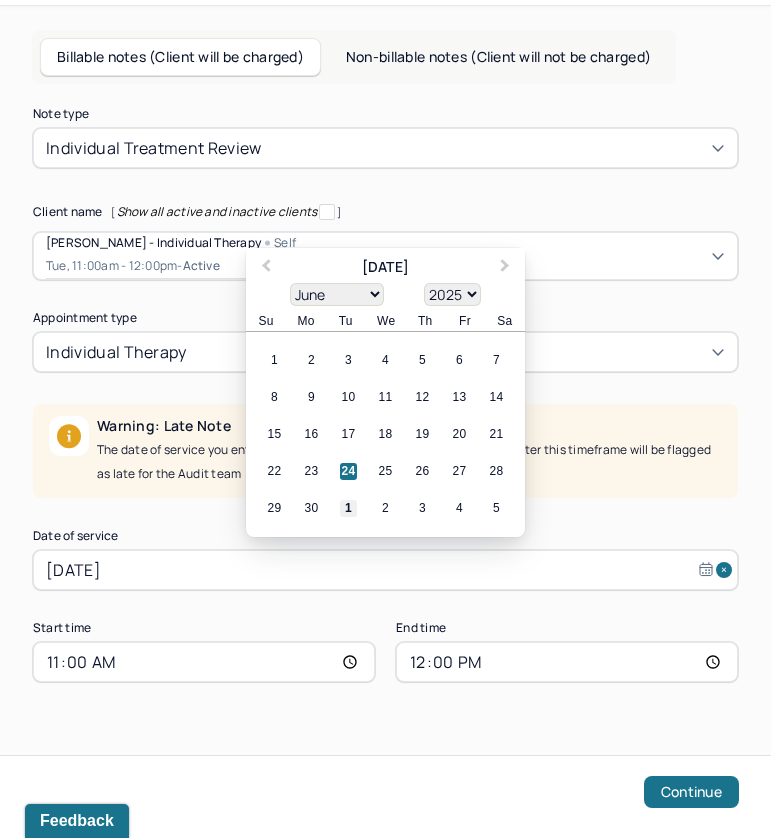 click on "1" at bounding box center [348, 508] 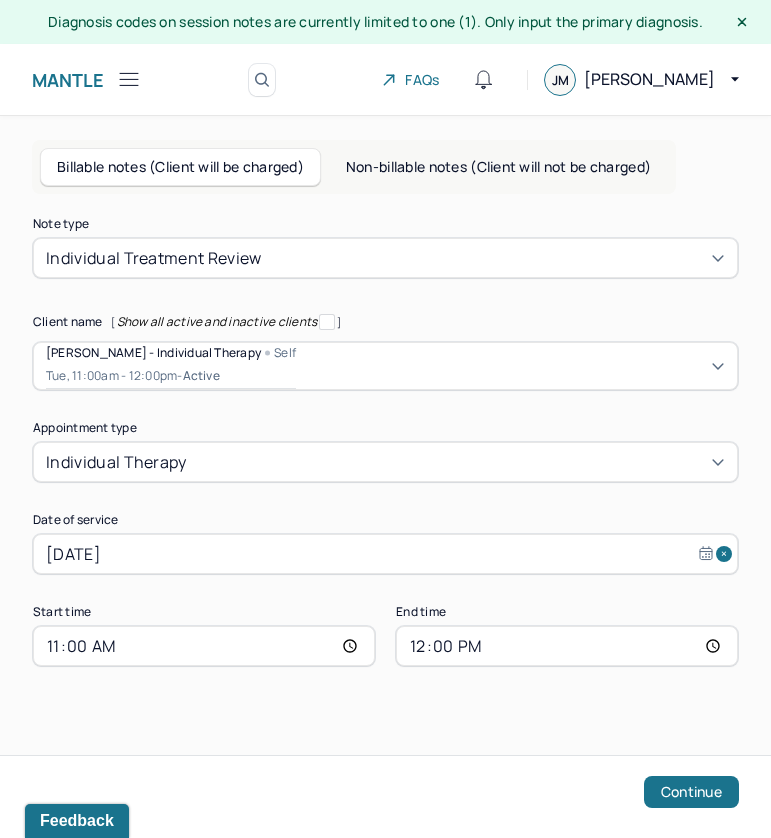 scroll, scrollTop: 0, scrollLeft: 0, axis: both 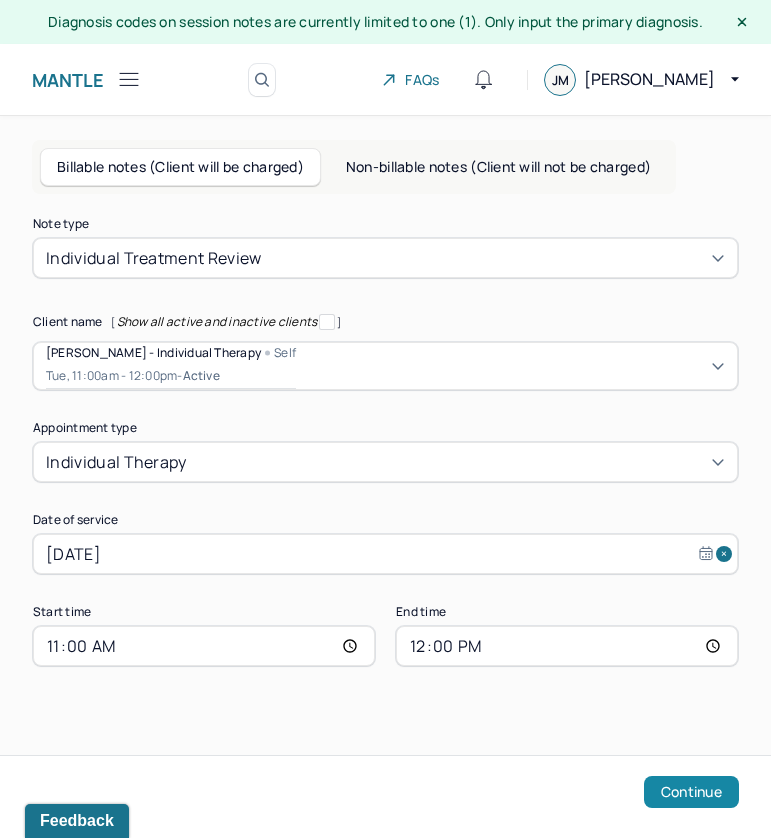 click on "Continue" at bounding box center (691, 792) 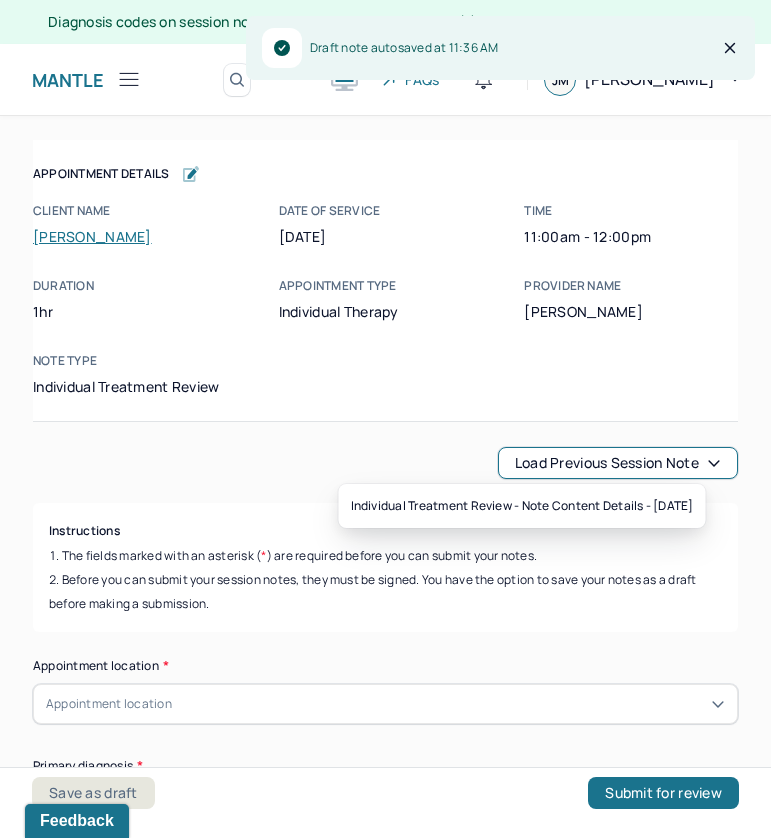click on "Load previous session note" at bounding box center [618, 463] 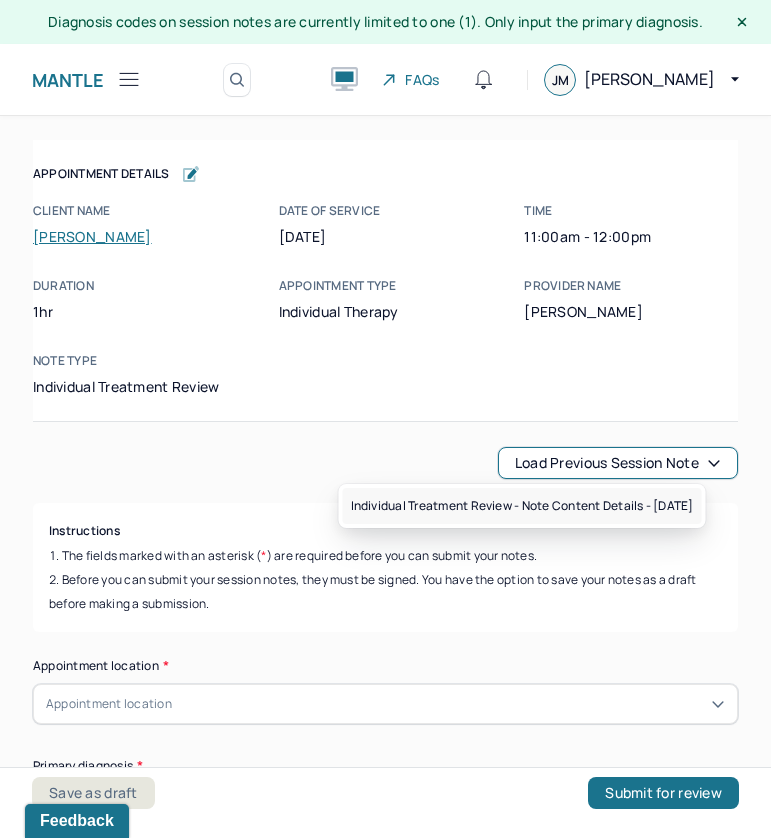 click on "Individual treatment review   - Note content Details -   [DATE]" at bounding box center [522, 506] 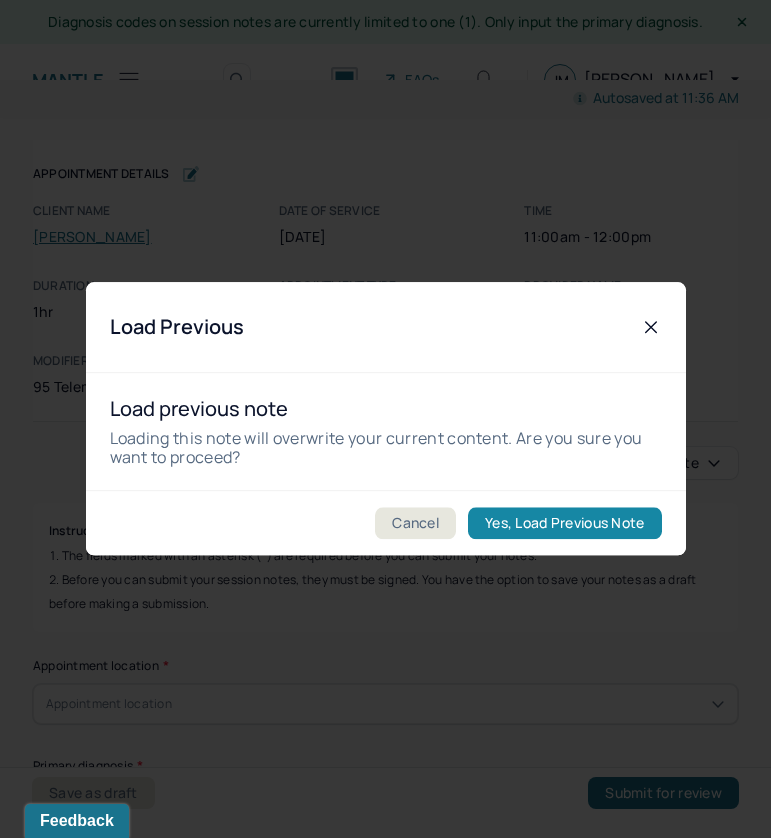 click on "Yes, Load Previous Note" at bounding box center (564, 524) 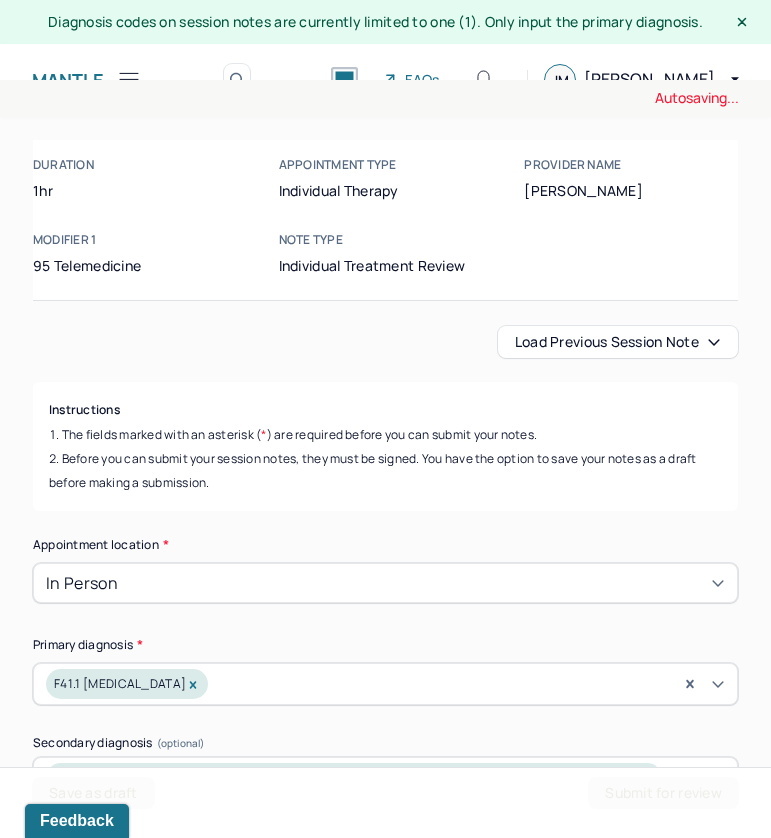 scroll, scrollTop: 222, scrollLeft: 0, axis: vertical 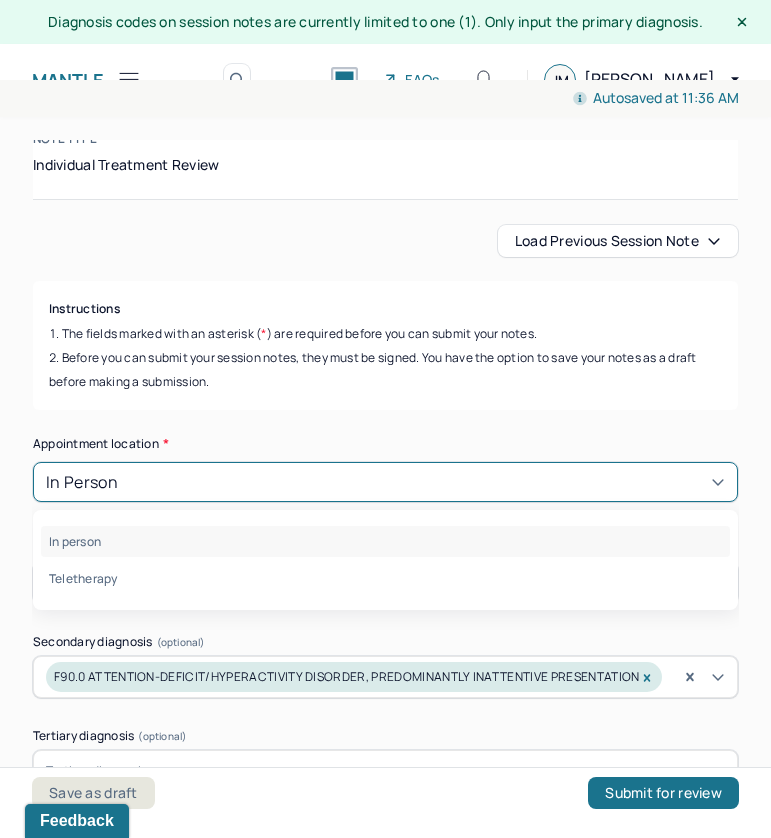 click on "In person" at bounding box center (385, 482) 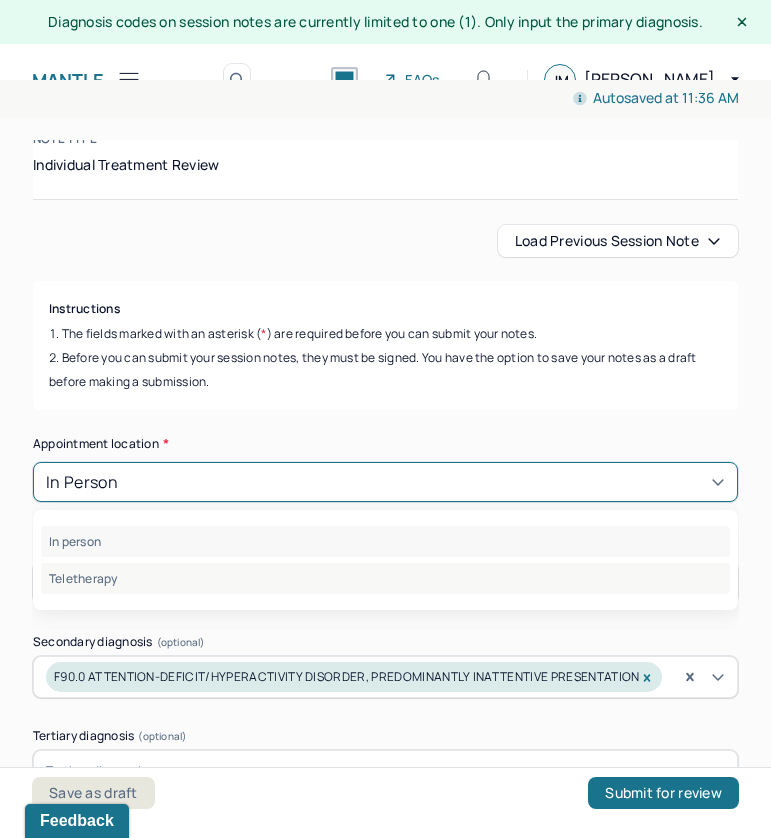 click on "Teletherapy" at bounding box center (385, 578) 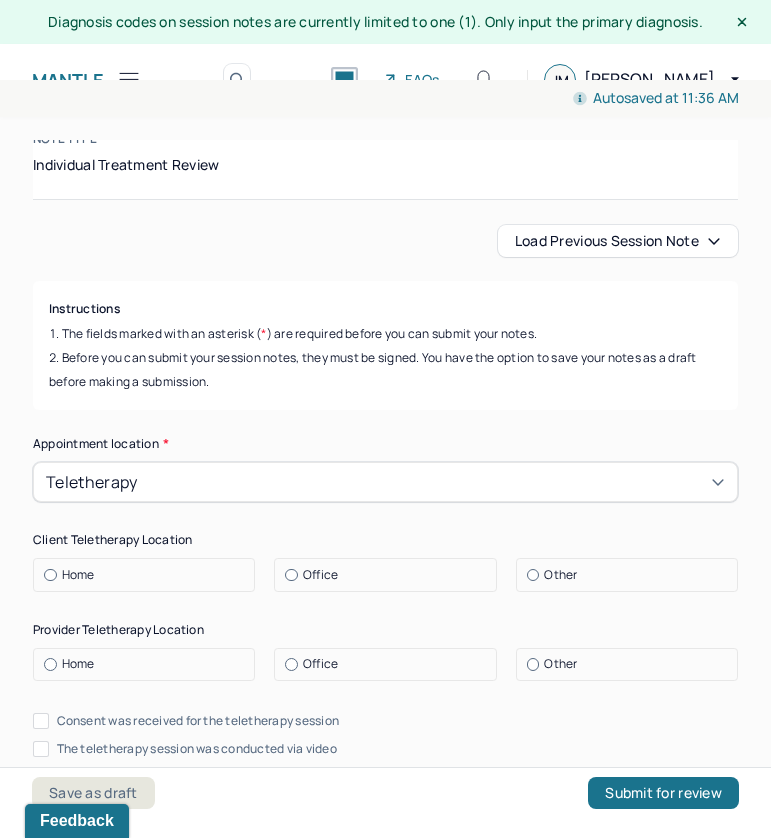 click at bounding box center (533, 575) 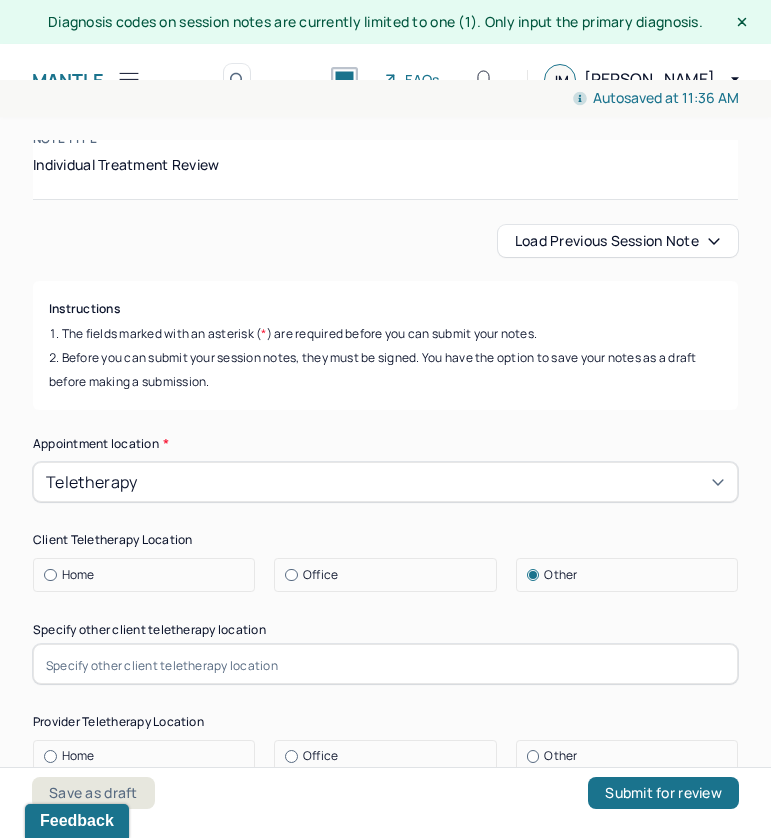 click at bounding box center (385, 664) 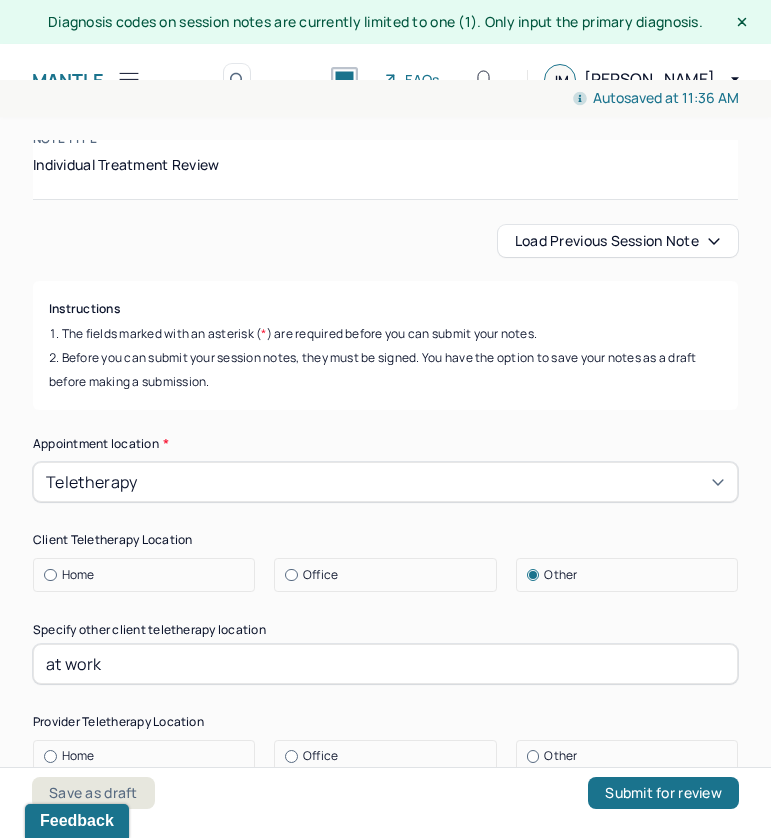 scroll, scrollTop: 310, scrollLeft: 0, axis: vertical 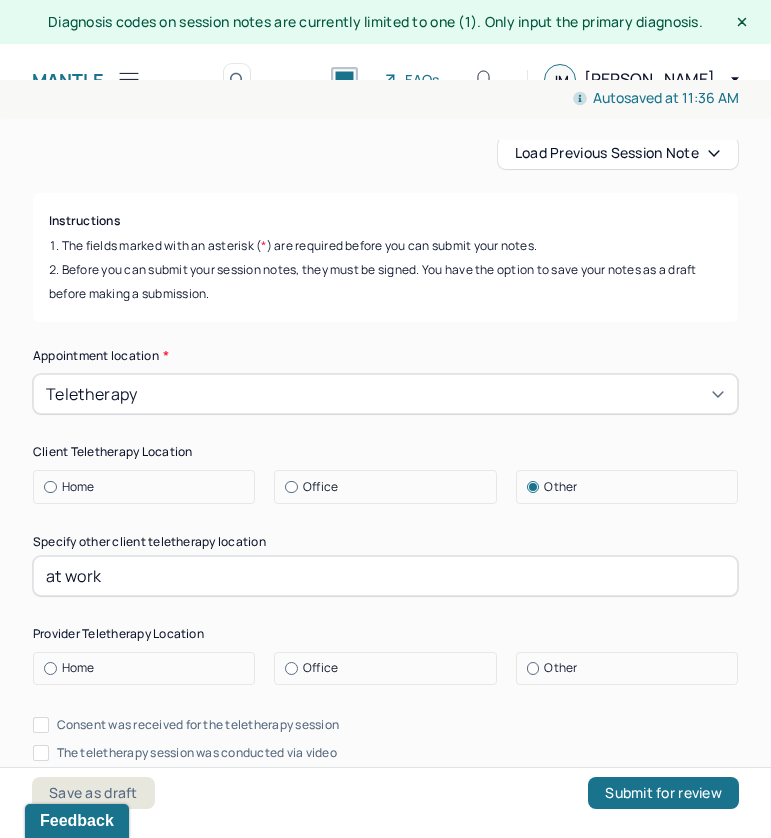 type on "at work" 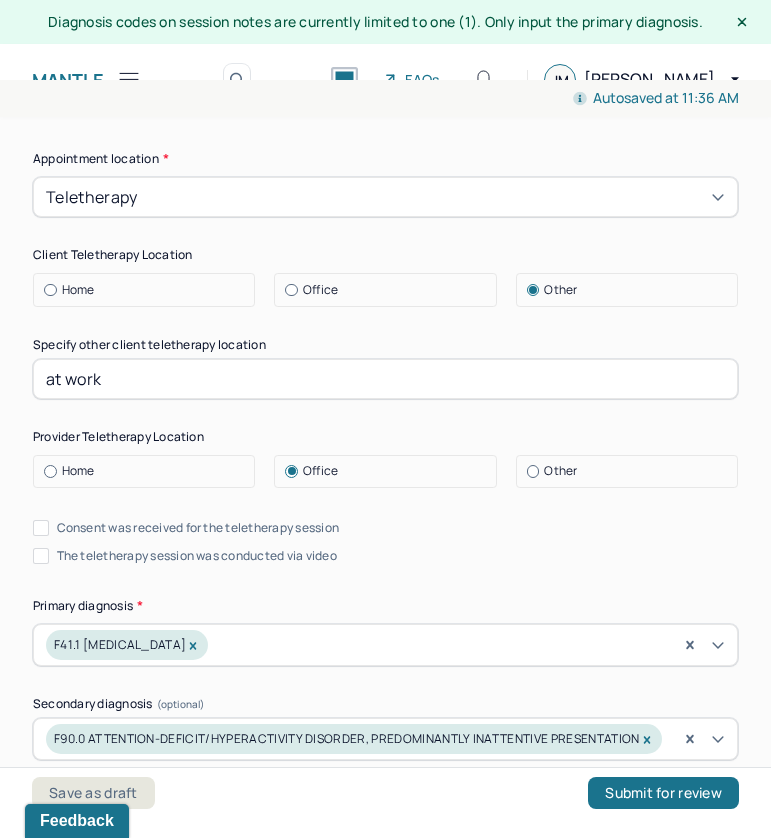 scroll, scrollTop: 511, scrollLeft: 0, axis: vertical 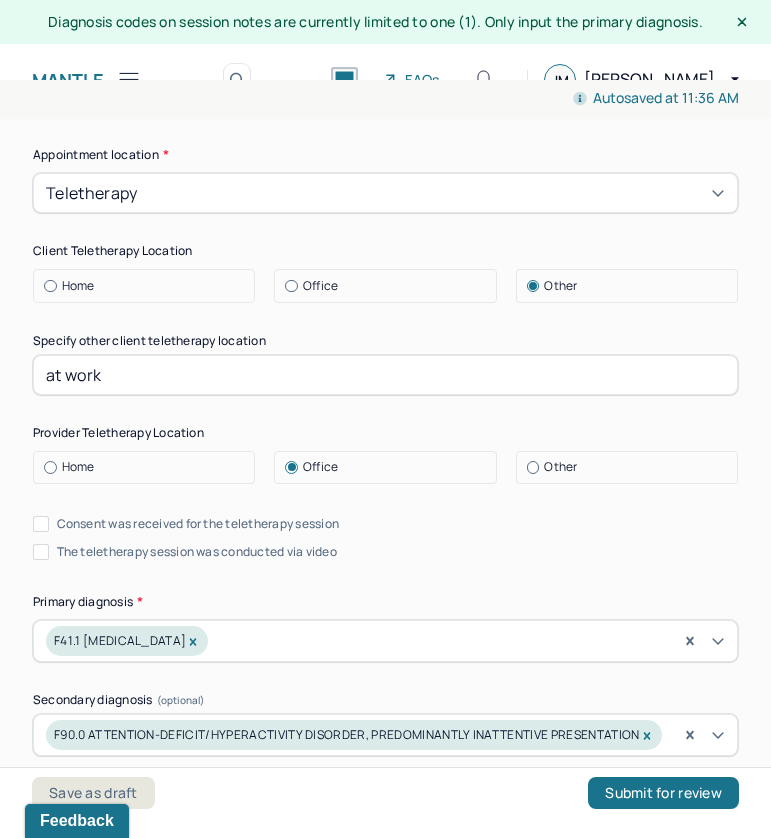 click on "Consent was received for the teletherapy session" at bounding box center [41, 524] 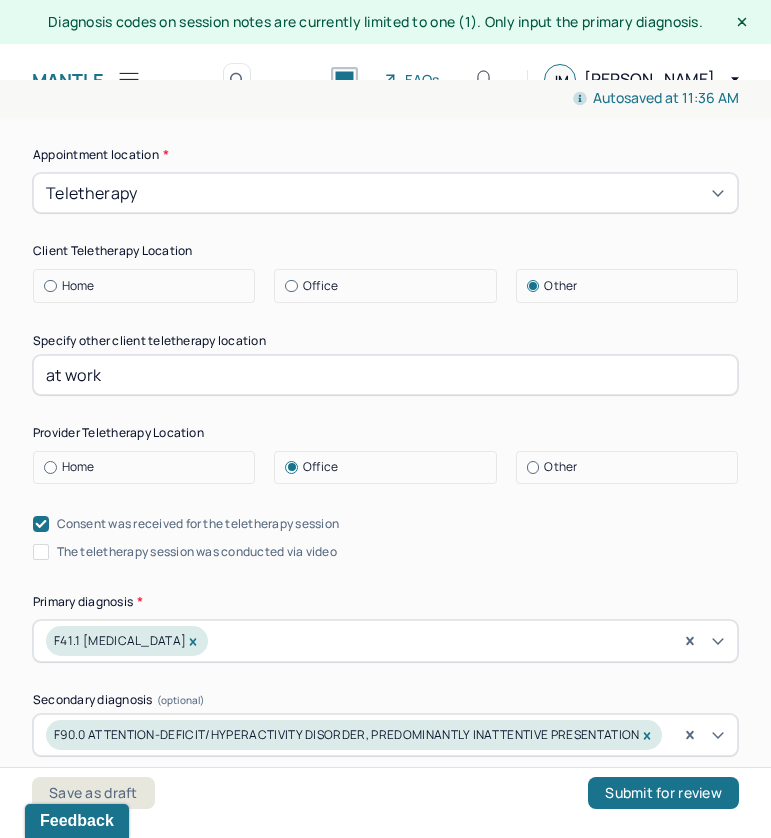 click on "The teletherapy session was conducted via video" at bounding box center (41, 552) 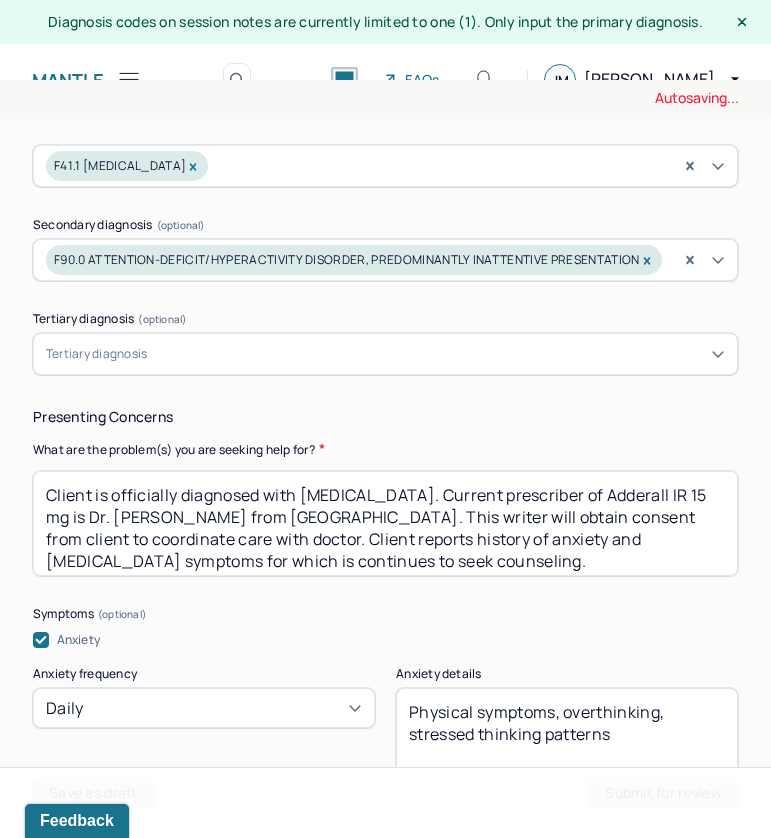 scroll, scrollTop: 989, scrollLeft: 0, axis: vertical 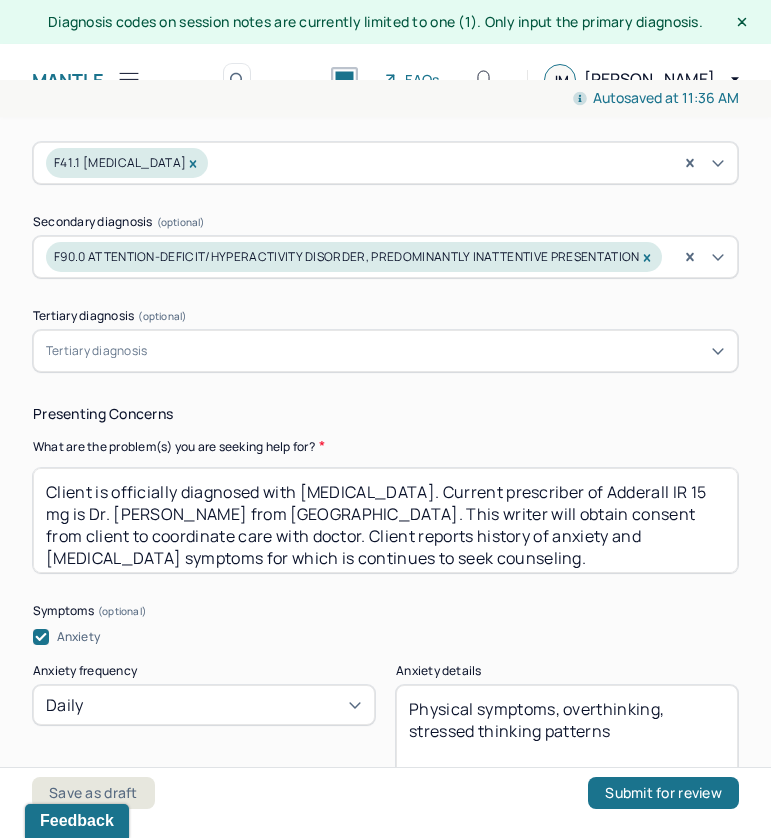 drag, startPoint x: 176, startPoint y: 531, endPoint x: 414, endPoint y: 495, distance: 240.70729 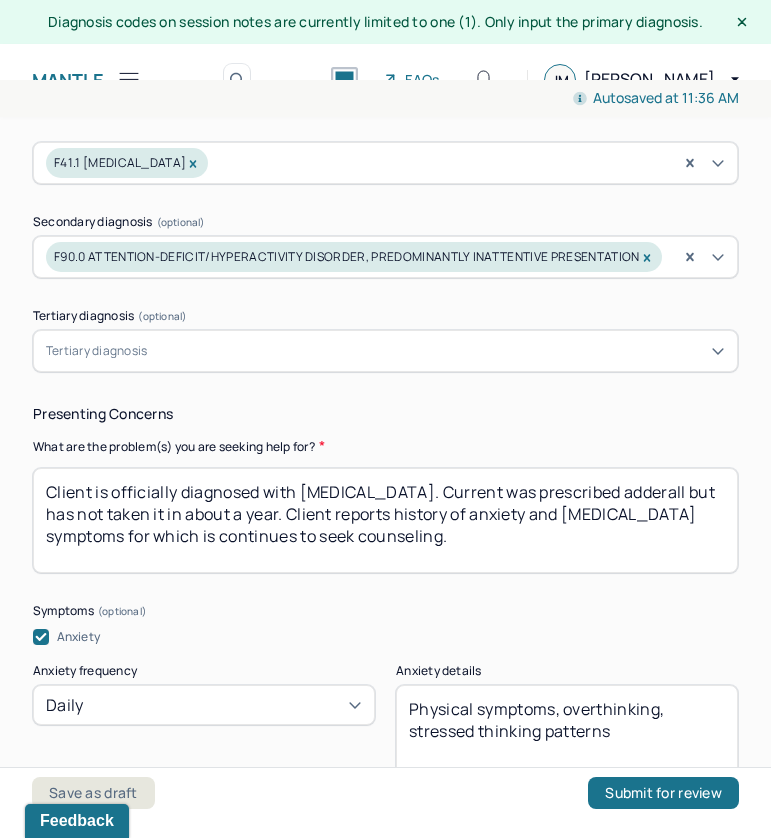 click on "Client is officially diagnosed with [MEDICAL_DATA]. Current prescriber of Adderall IR 15 mg is Dr. [PERSON_NAME] from [GEOGRAPHIC_DATA]. This writer will obtain consent from client to coordinate care with doctor. Client reports history of anxiety and [MEDICAL_DATA] symptoms for which is continues to seek counseling." at bounding box center (385, 520) 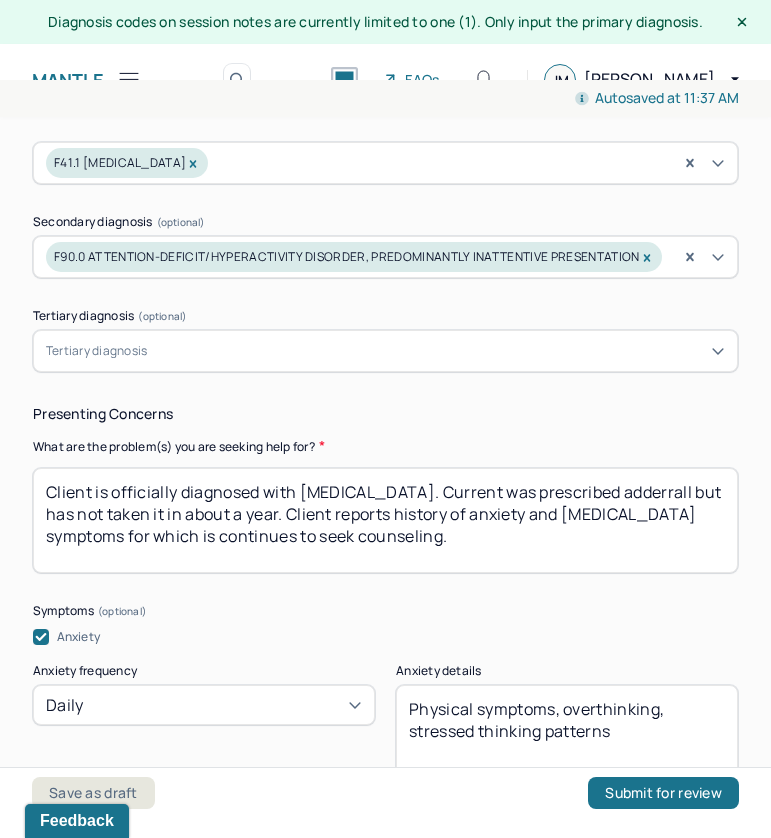 click on "Client is officially diagnosed with [MEDICAL_DATA]. Current was prescribed adderall but has not taken it in about a year. Client reports history of anxiety and [MEDICAL_DATA] symptoms for which is continues to seek counseling." at bounding box center (385, 520) 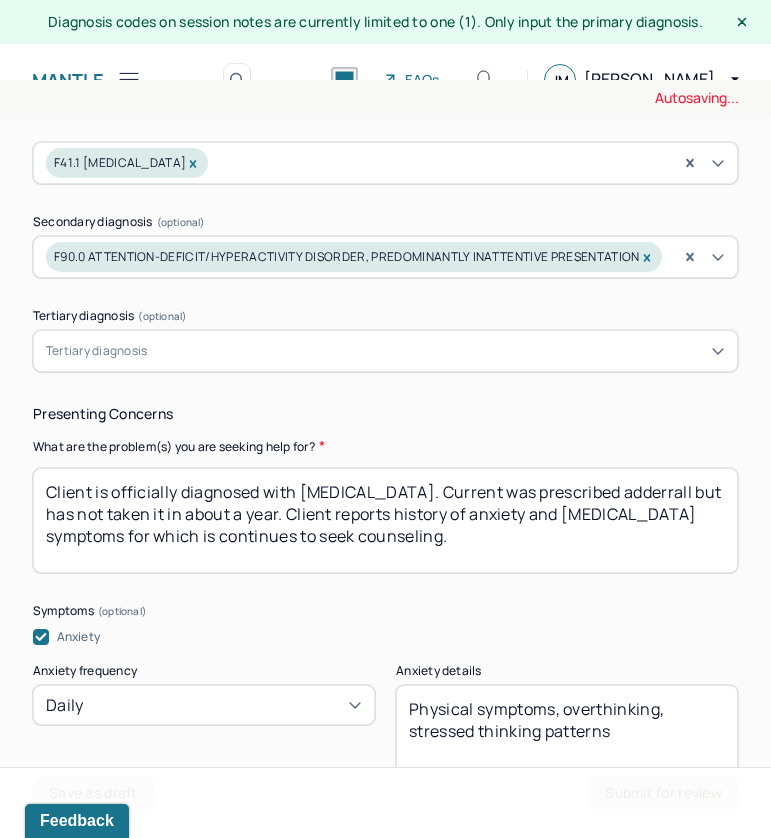 click on "Client is officially diagnosed with [MEDICAL_DATA]. Current was prescribed adderall but has not taken it in about a year. Client reports history of anxiety and [MEDICAL_DATA] symptoms for which is continues to seek counseling." at bounding box center (385, 520) 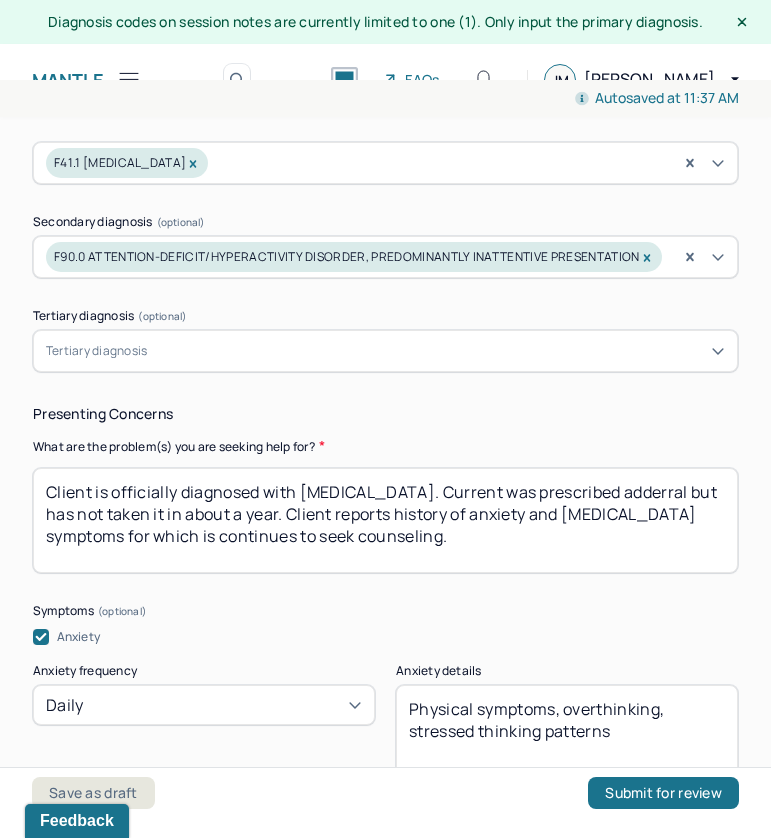 click on "Client is officially diagnosed with [MEDICAL_DATA]. Current was prescribed adderrall but has not taken it in about a year. Client reports history of anxiety and [MEDICAL_DATA] symptoms for which is continues to seek counseling." at bounding box center [385, 520] 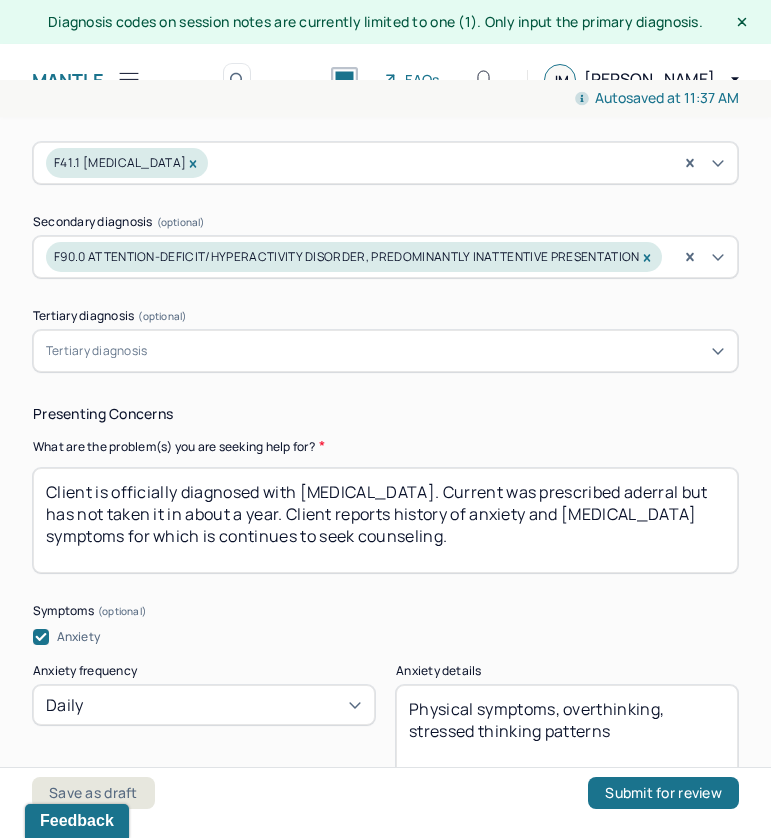 click on "Client is officially diagnosed with [MEDICAL_DATA]. Current was prescribed adderrall but has not taken it in about a year. Client reports history of anxiety and [MEDICAL_DATA] symptoms for which is continues to seek counseling." at bounding box center [385, 520] 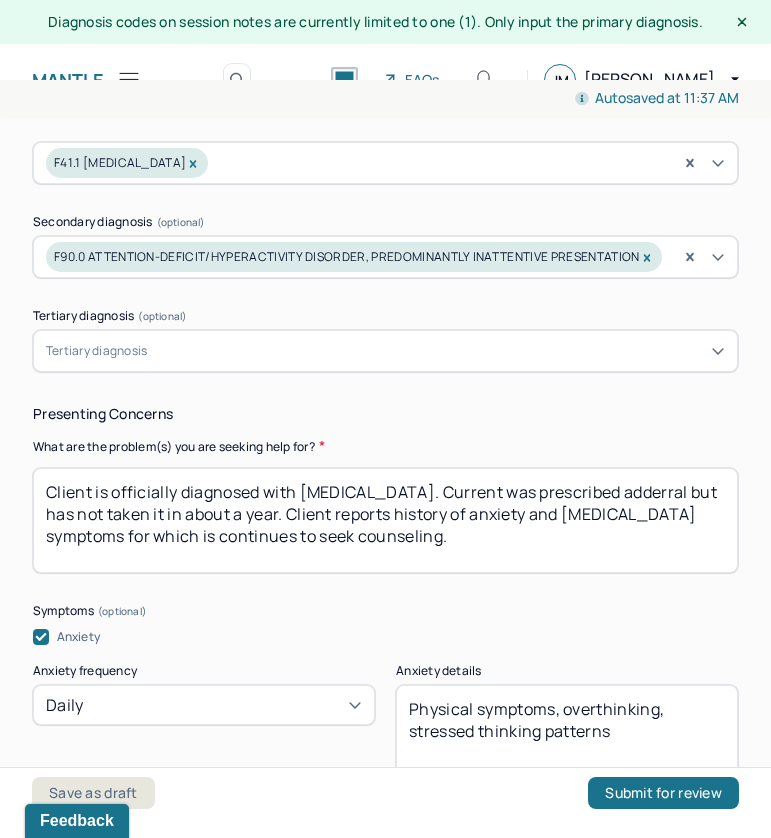 click on "Client is officially diagnosed with [MEDICAL_DATA]. Current was prescribed adderral but has not taken it in about a year. Client reports history of anxiety and [MEDICAL_DATA] symptoms for which is continues to seek counseling." at bounding box center (385, 520) 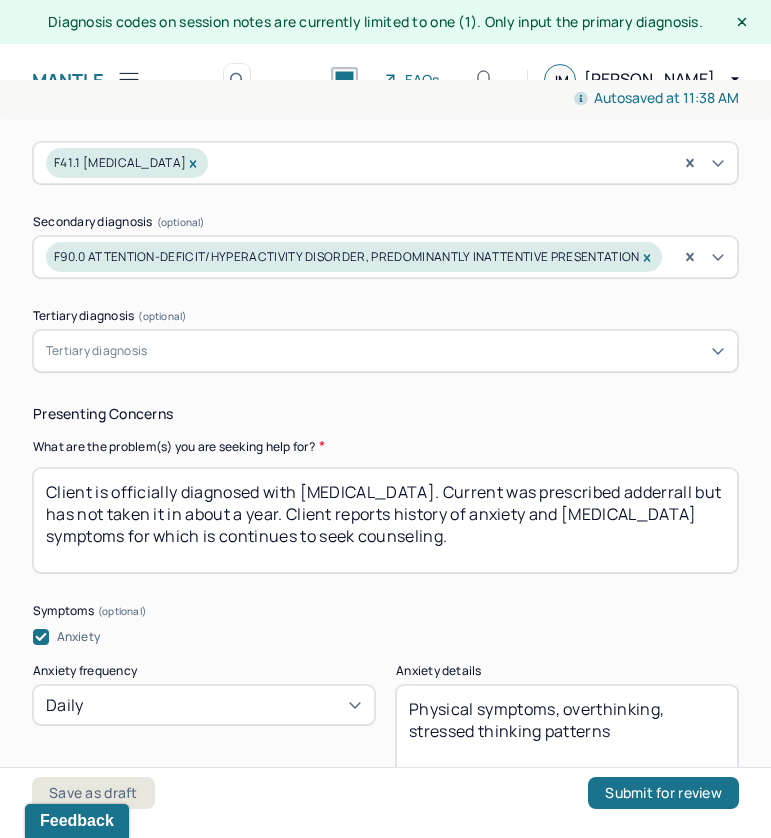 click on "Client is officially diagnosed with [MEDICAL_DATA]. Current was prescribed adderrall but has not taken it in about a year. Client reports history of anxiety and [MEDICAL_DATA] symptoms for which is continues to seek counseling." at bounding box center (385, 520) 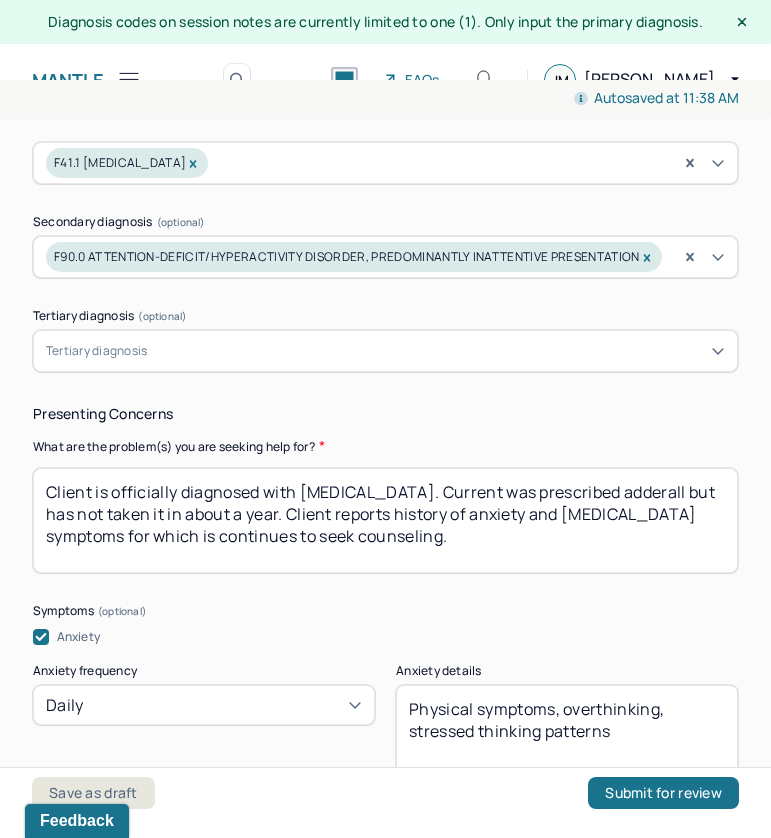 click on "Client is officially diagnosed with [MEDICAL_DATA]. Current was prescribed adderrall but has not taken it in about a year. Client reports history of anxiety and [MEDICAL_DATA] symptoms for which is continues to seek counseling." at bounding box center (385, 520) 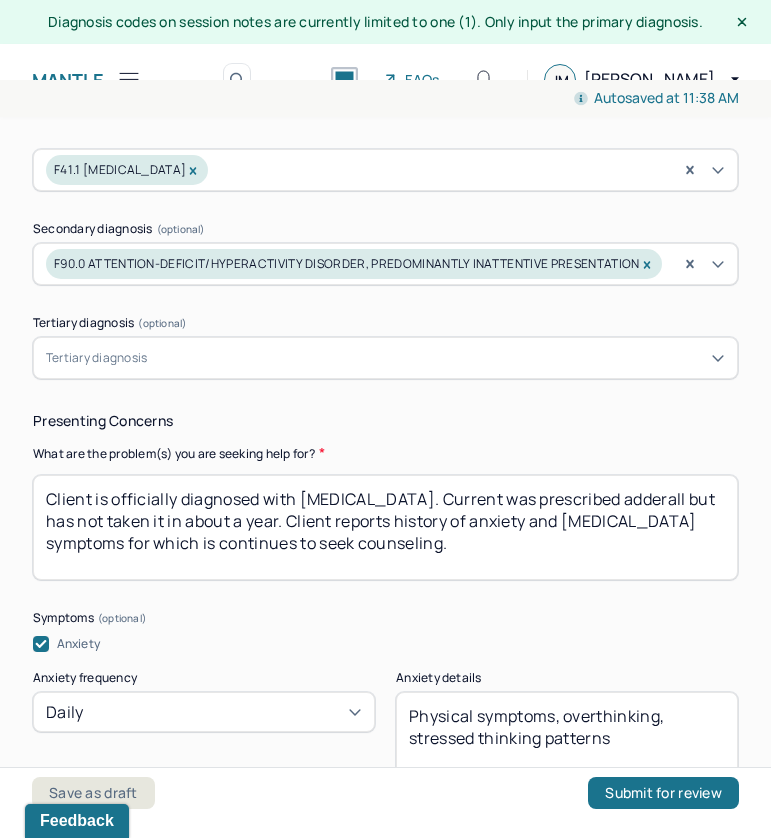 scroll, scrollTop: 1080, scrollLeft: 0, axis: vertical 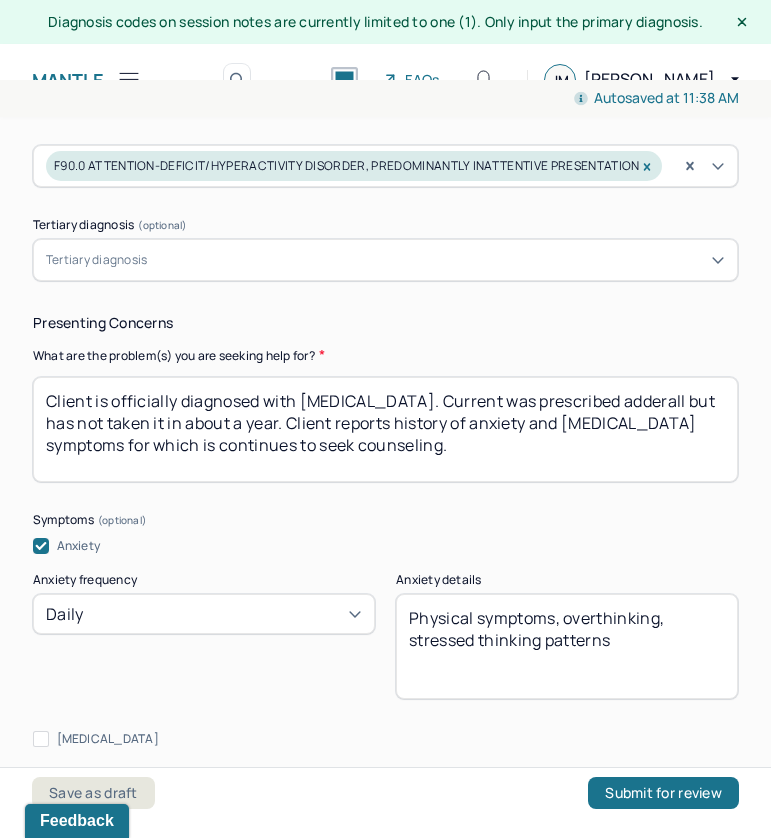 drag, startPoint x: 349, startPoint y: 401, endPoint x: 42, endPoint y: 404, distance: 307.01465 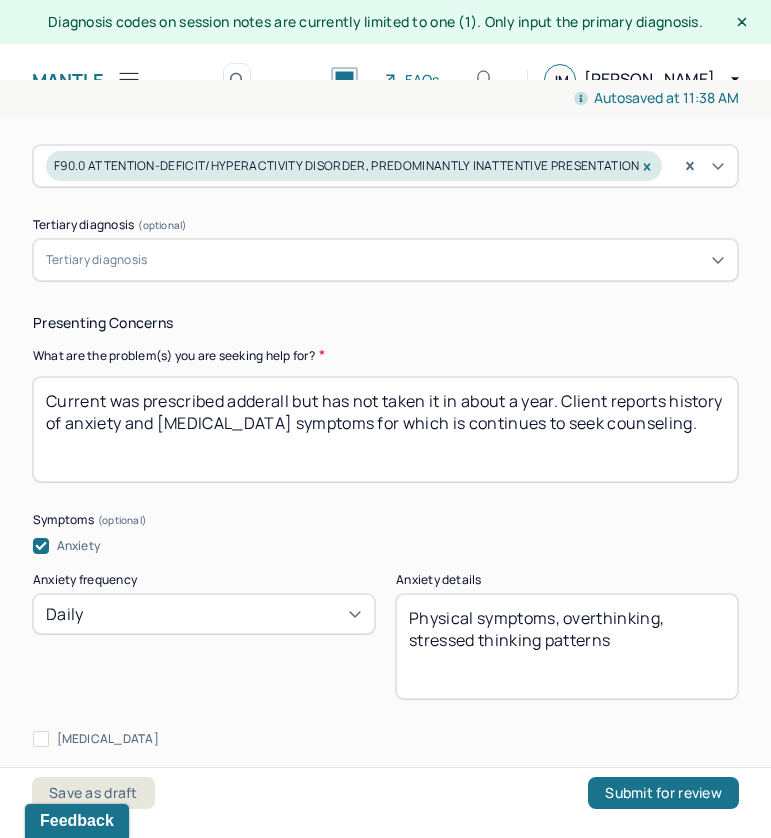 click on "Current was prescribed adderall but has not taken it in about a year. Client reports history of anxiety and [MEDICAL_DATA] symptoms for which is continues to seek counseling." at bounding box center (385, 429) 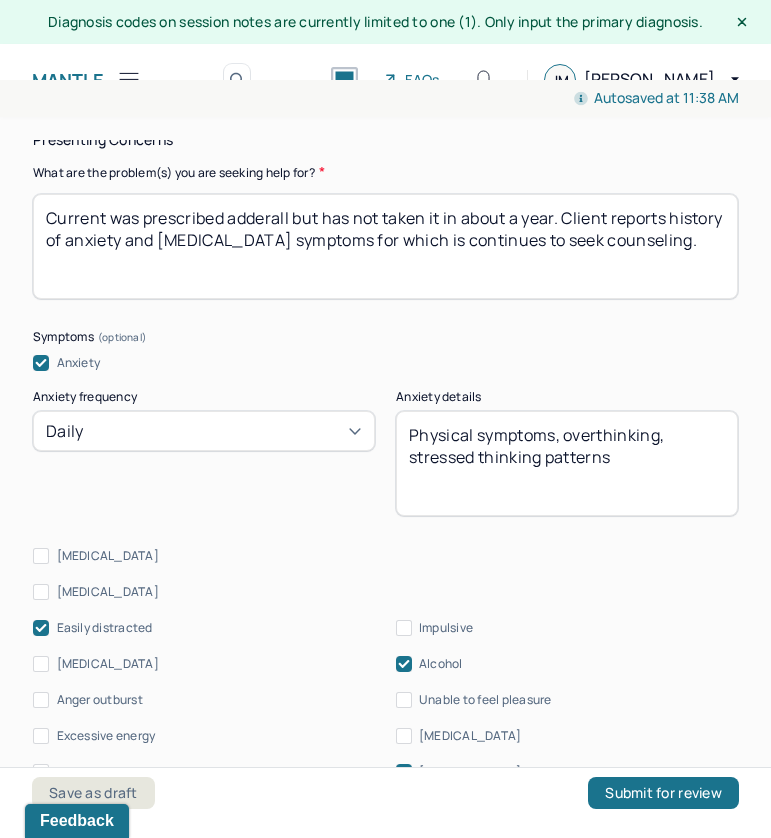 scroll, scrollTop: 1262, scrollLeft: 0, axis: vertical 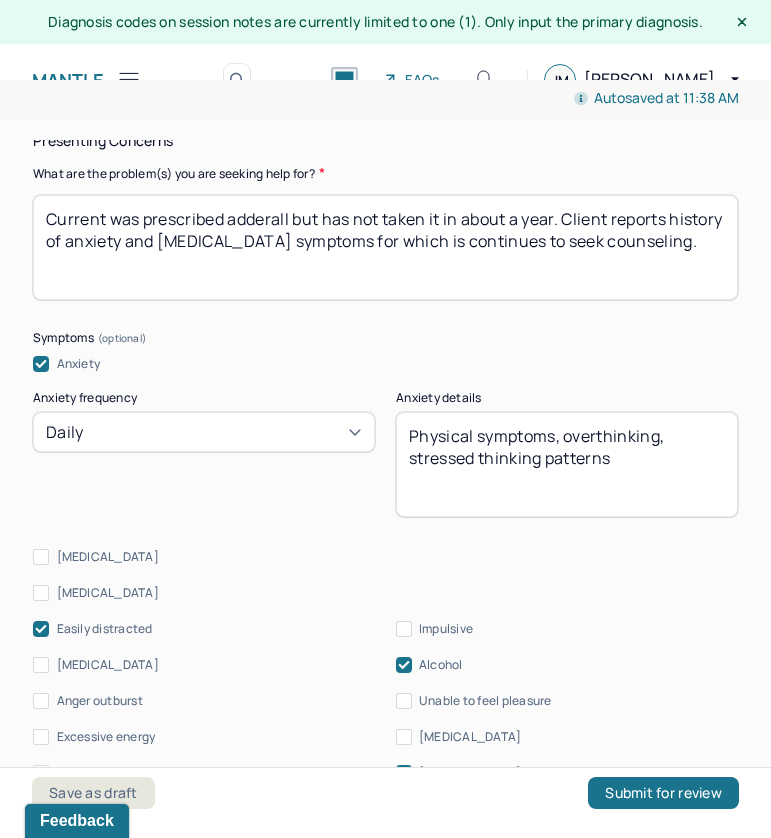 click on "Current was prescribed adderall but has not taken it in about a year. Client reports history of anxiety and [MEDICAL_DATA] symptoms for which is continues to seek counseling." at bounding box center [385, 247] 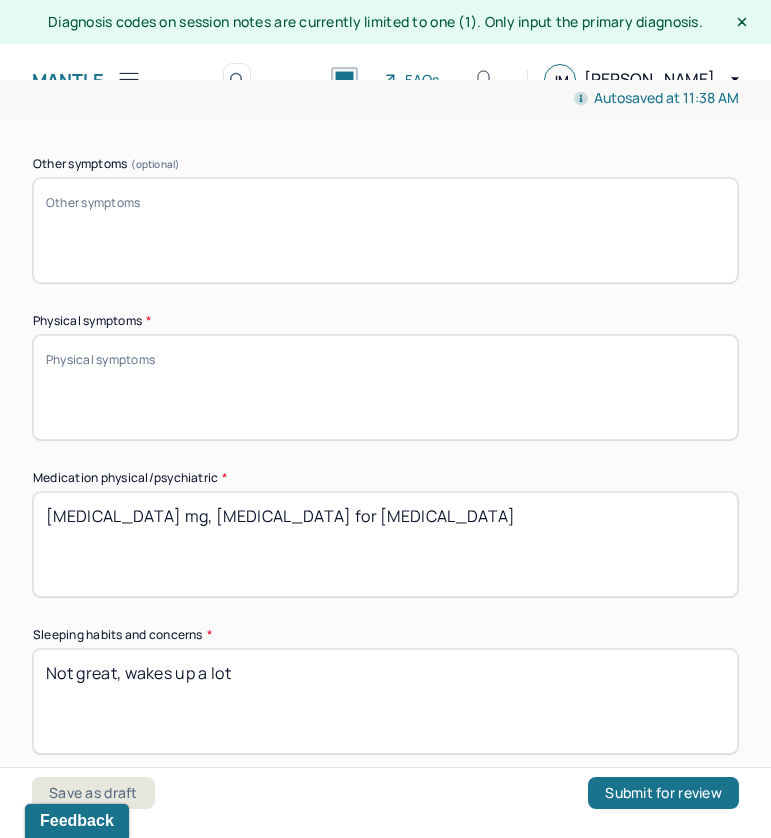 scroll, scrollTop: 1921, scrollLeft: 0, axis: vertical 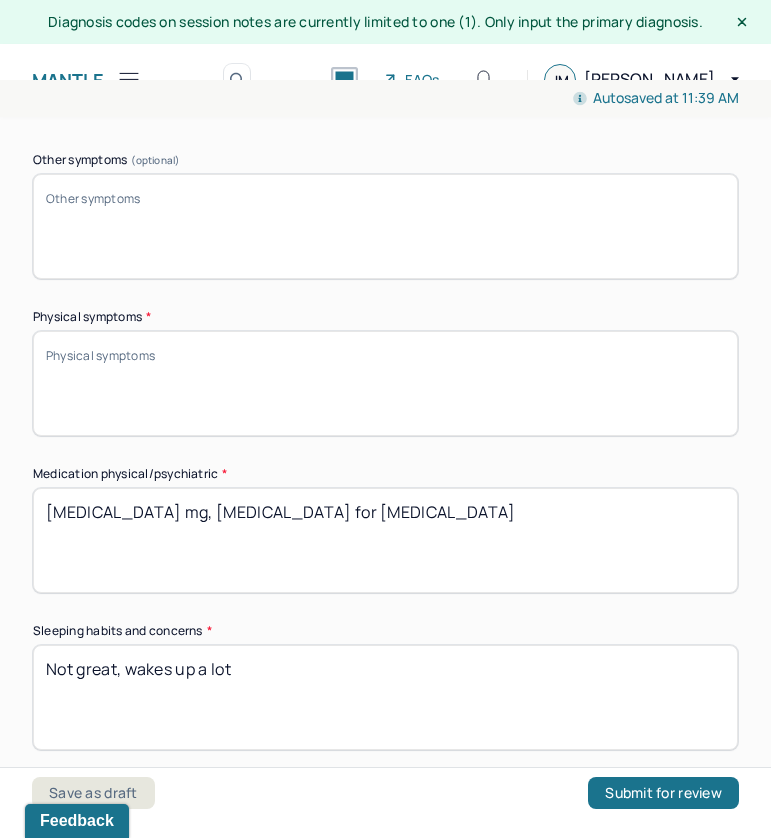 type on "Current was prescribed adderall but has not taken it in about a year. Client reports history of anxiety and [MEDICAL_DATA] symptoms for which is continues to seek counseling. He is completing a phd in chemical engineering and this has caused [MEDICAL_DATA] as well." 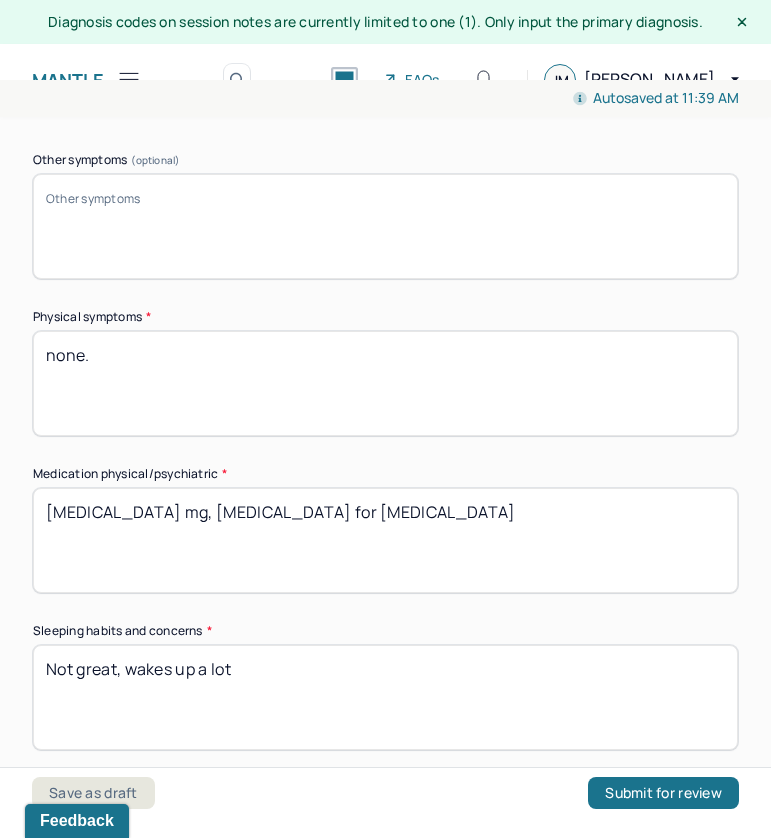 type on "none." 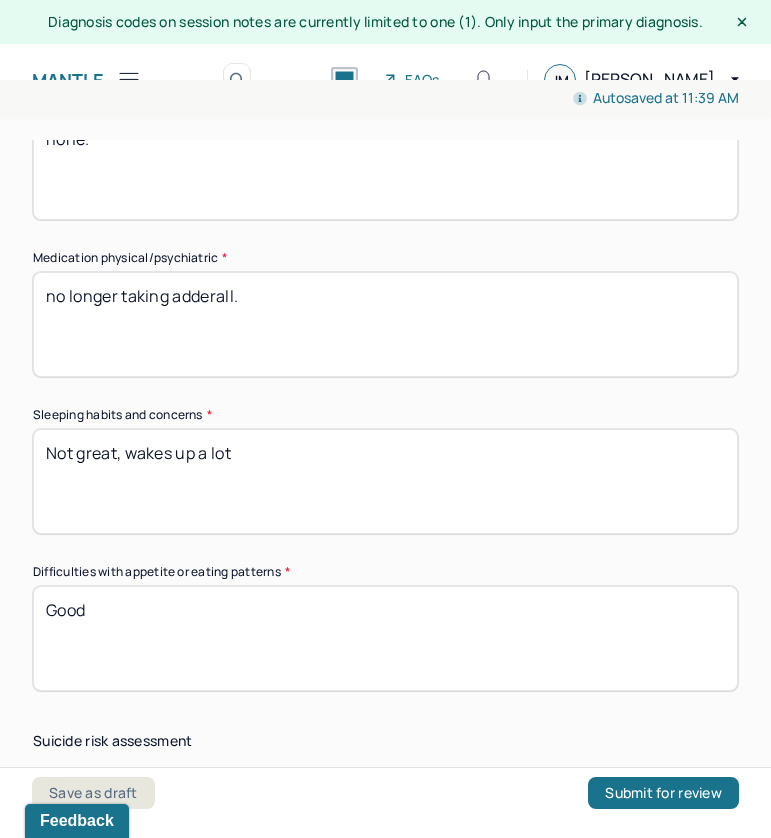 scroll, scrollTop: 2138, scrollLeft: 0, axis: vertical 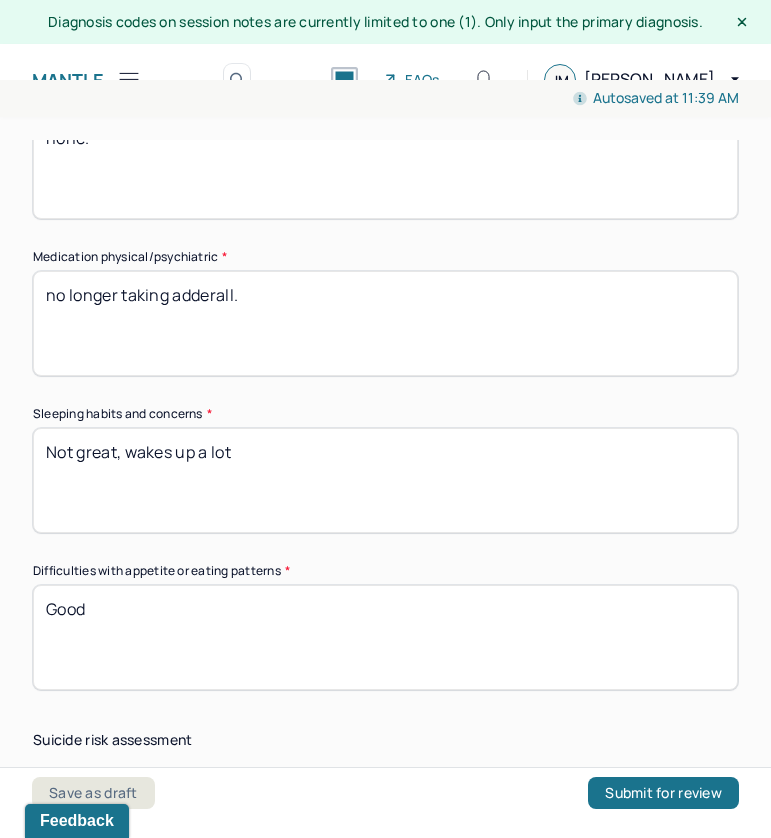type on "no longer taking adderall." 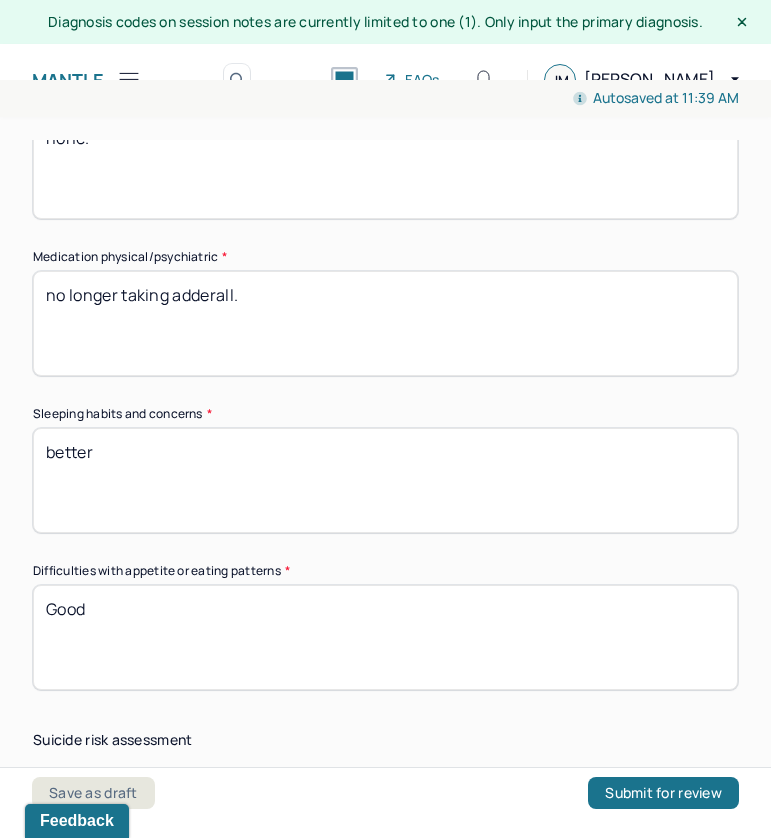 type on "better" 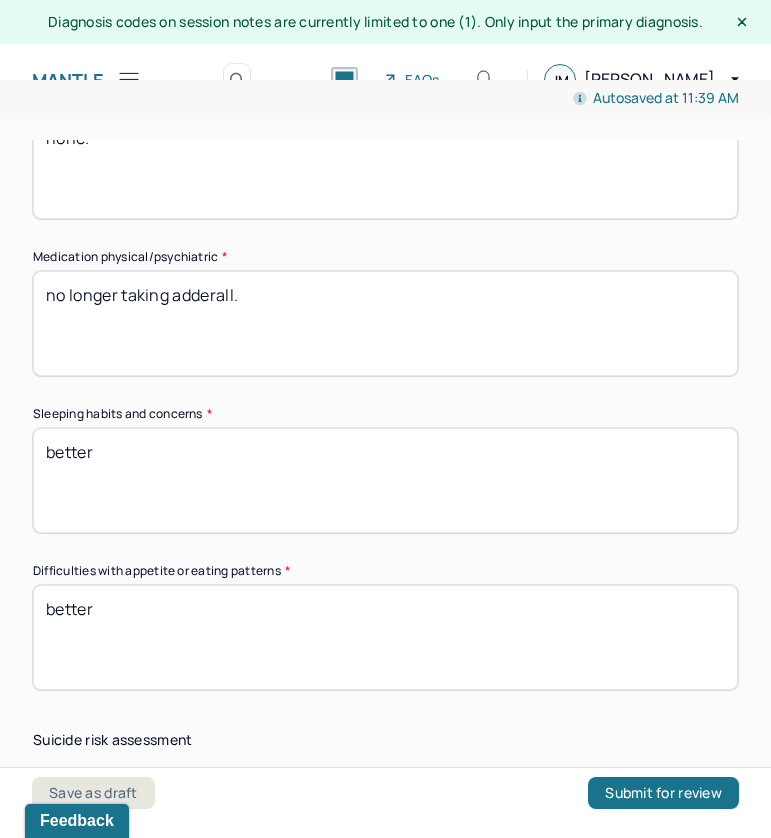 type on "better" 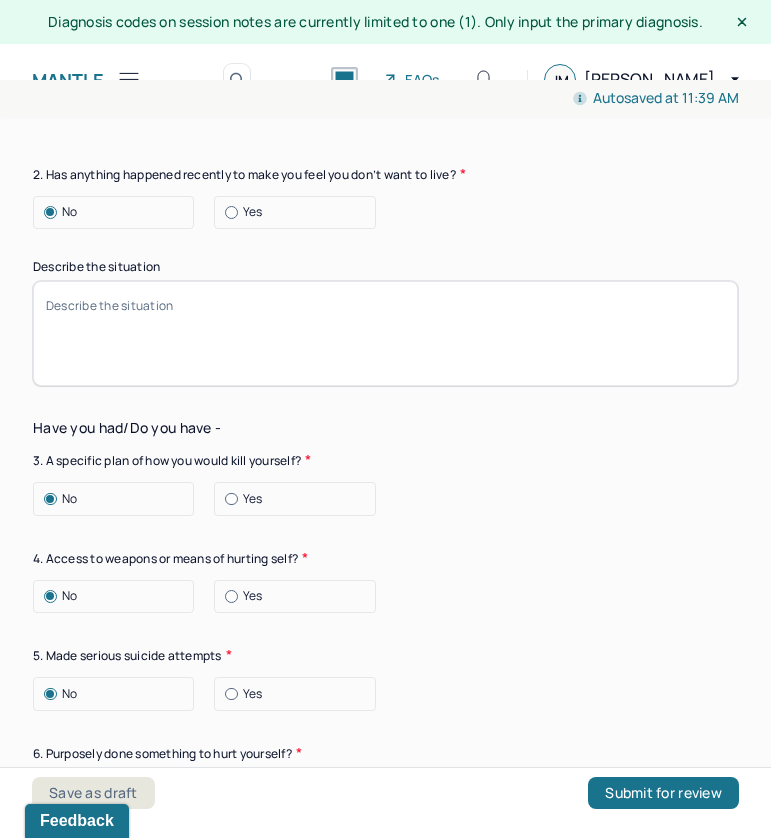 scroll, scrollTop: 2835, scrollLeft: 0, axis: vertical 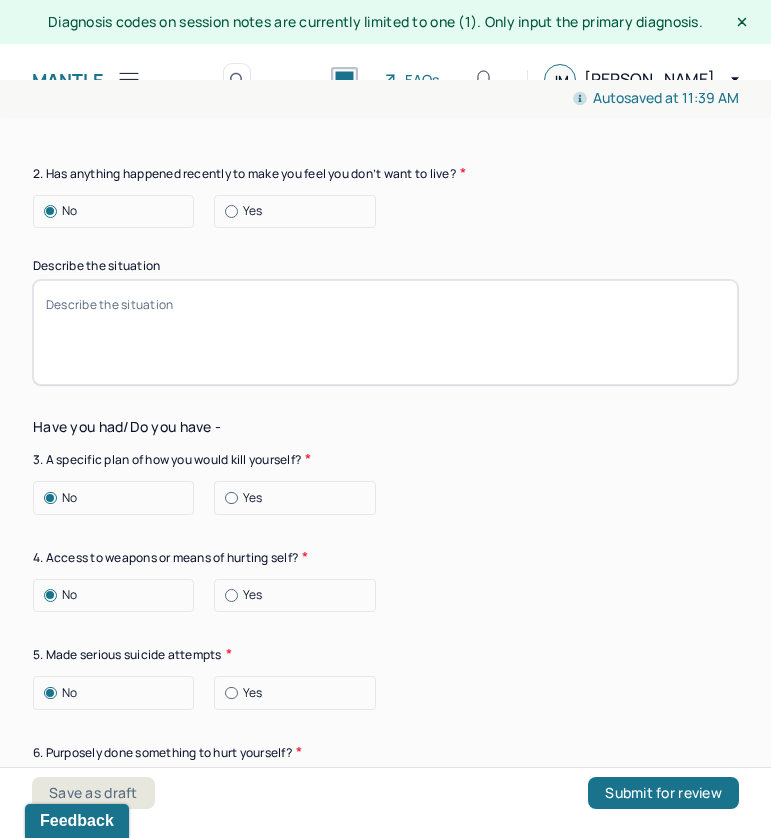 type on "better, recently disrupted due to a lot of traveling for work." 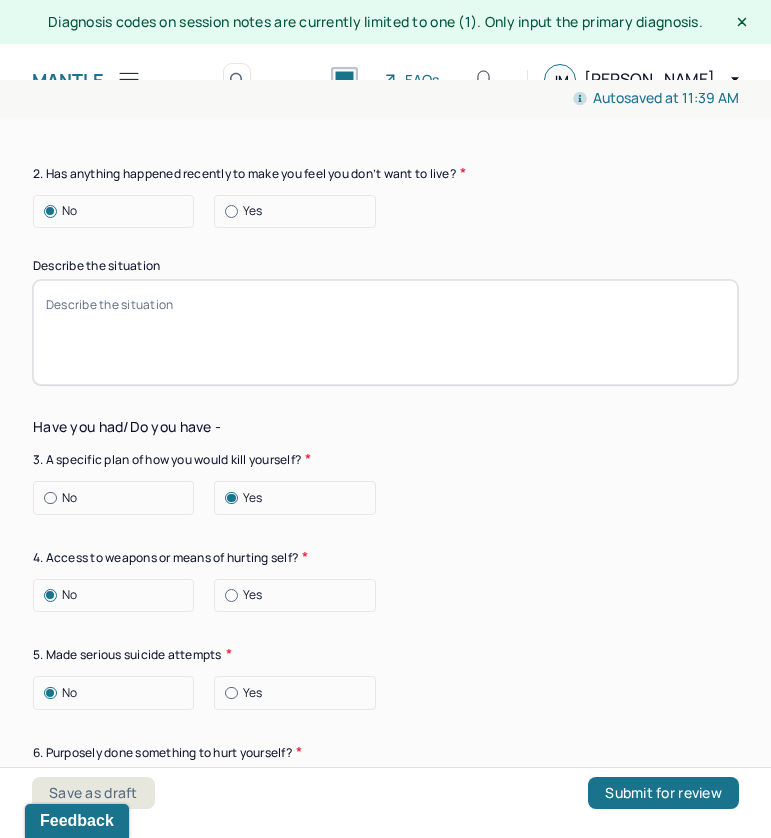 click on "Suicide risk assessment 1. Been so distressed you seriously wished to end your life? No [DATE] Recently 2. Has anything happened recently to make you feel you don’t want to live? No Yes Describe the situation Have you had/Do you have - 3. A specific plan of how you would kill yourself? No Yes 4. Access to weapons or means of hurting self? No Yes 5. Made serious suicide attempts No Yes 6. Purposely done something to hurt yourself? No Yes Describe the situation 7. Heard voices telling you to hurt yourself? No Yes 8. Had relatives who attempted or commited sucide? No Yes 9. Had thoughts of killing or seriously hurting someone? No Yes 10. Heard voices telling you to hurt others? No Yes 11. Hurt someone or destroyed property on purpose? No Yes 12. Slapped, kicked, punched someone with intent to harm? No Yes 13. Been arrested or detained for [MEDICAL_DATA]? No Yes 14. Been to jail for any reason? No Yes 15. Been on probation for any reason? No Yes 16. Do you have access to guns? No Yes" at bounding box center (385, 1040) 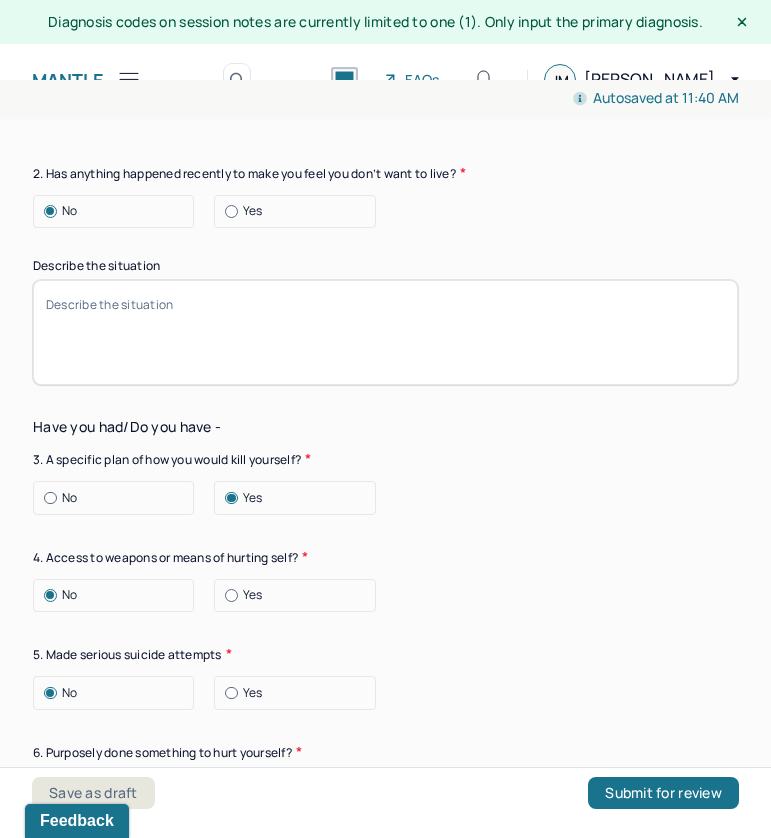 click at bounding box center (50, 498) 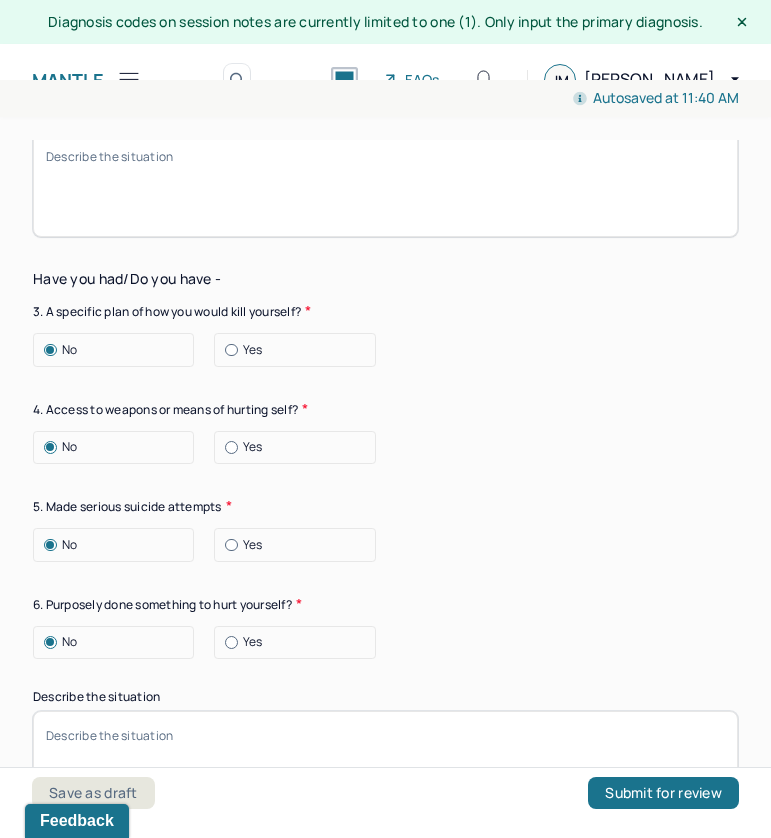 scroll, scrollTop: 2984, scrollLeft: 0, axis: vertical 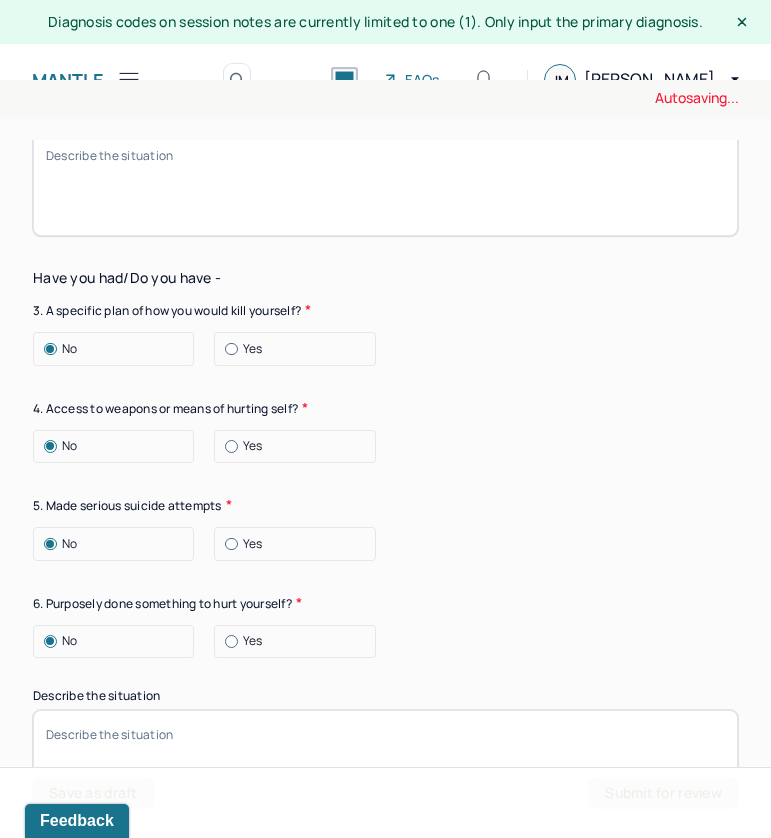 click at bounding box center (231, 544) 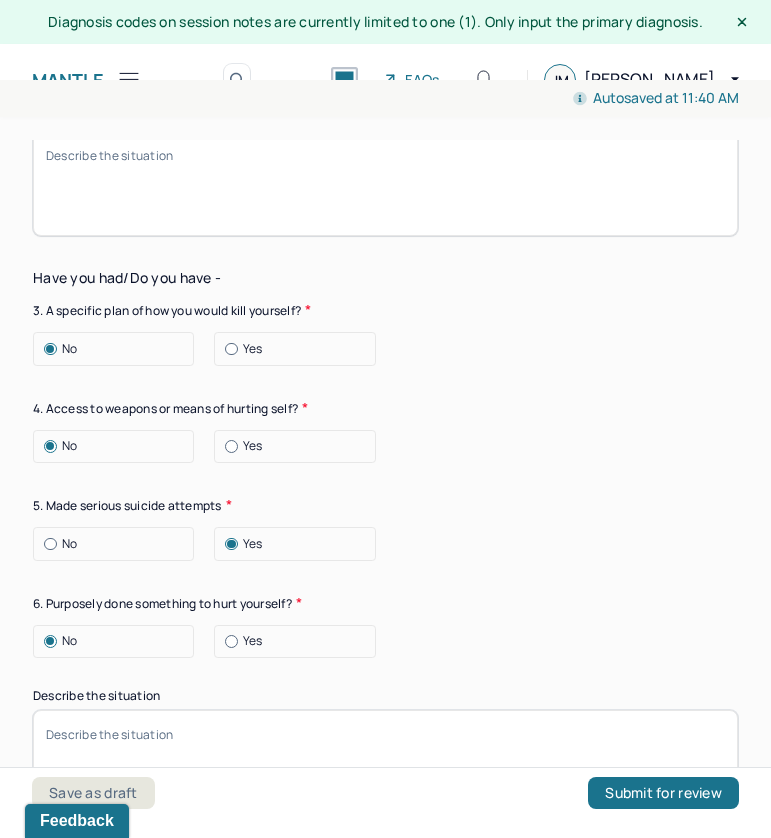 click at bounding box center [50, 544] 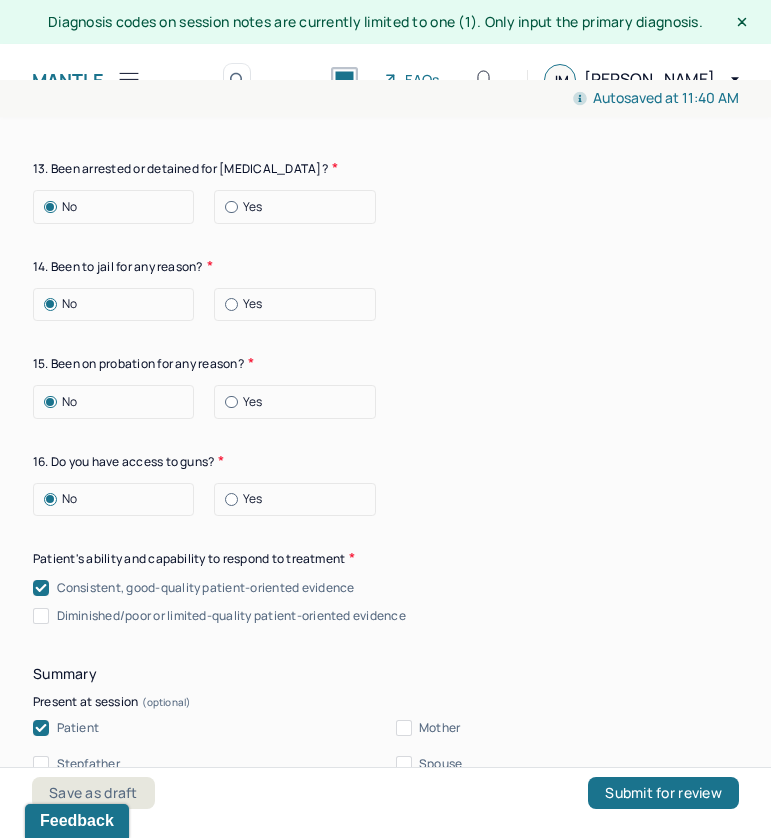 scroll, scrollTop: 4262, scrollLeft: 0, axis: vertical 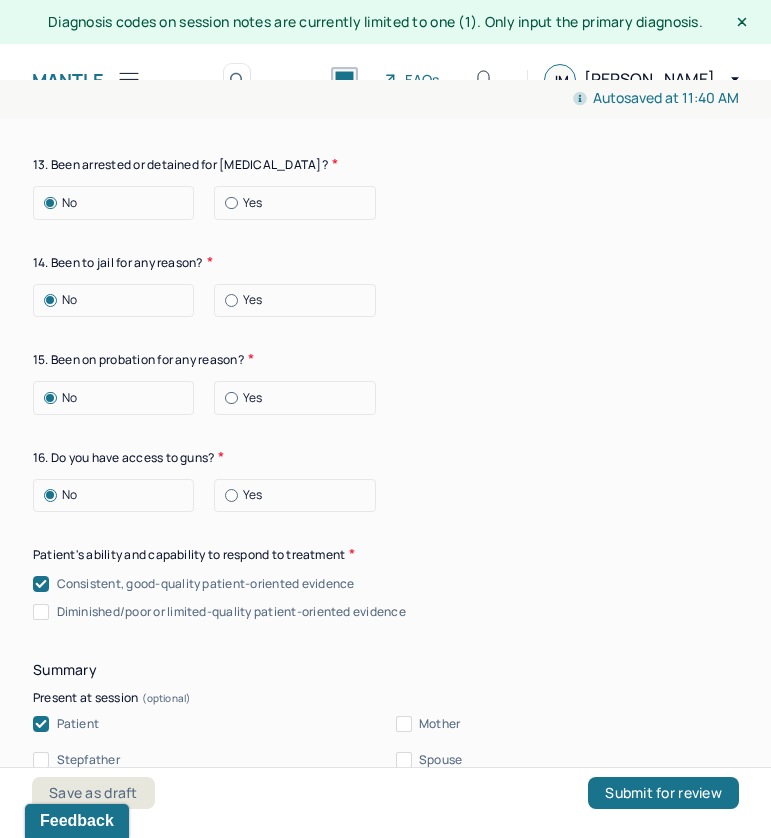click at bounding box center (231, 495) 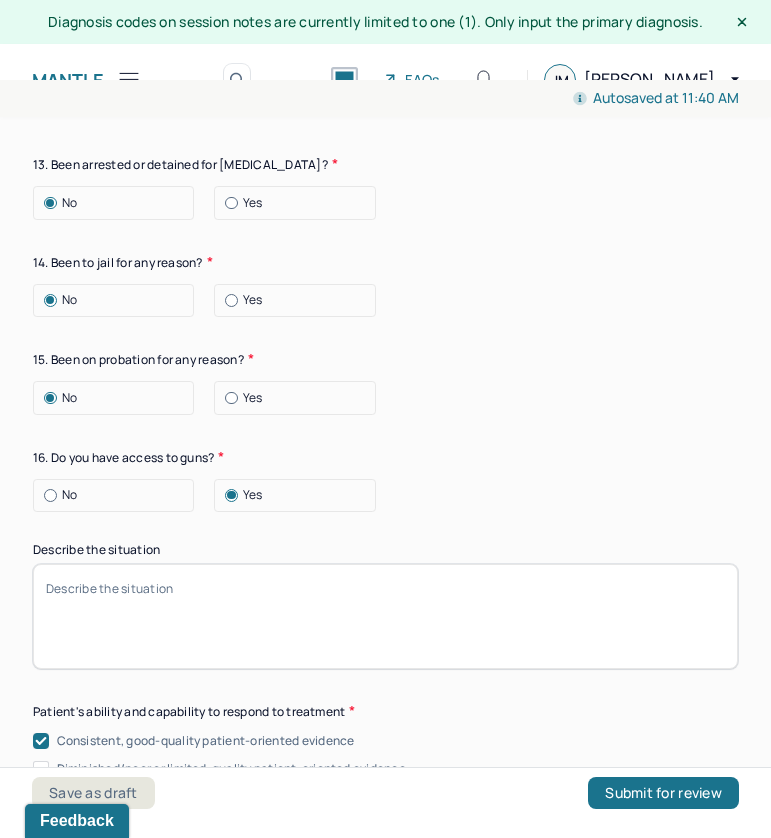 click at bounding box center [50, 495] 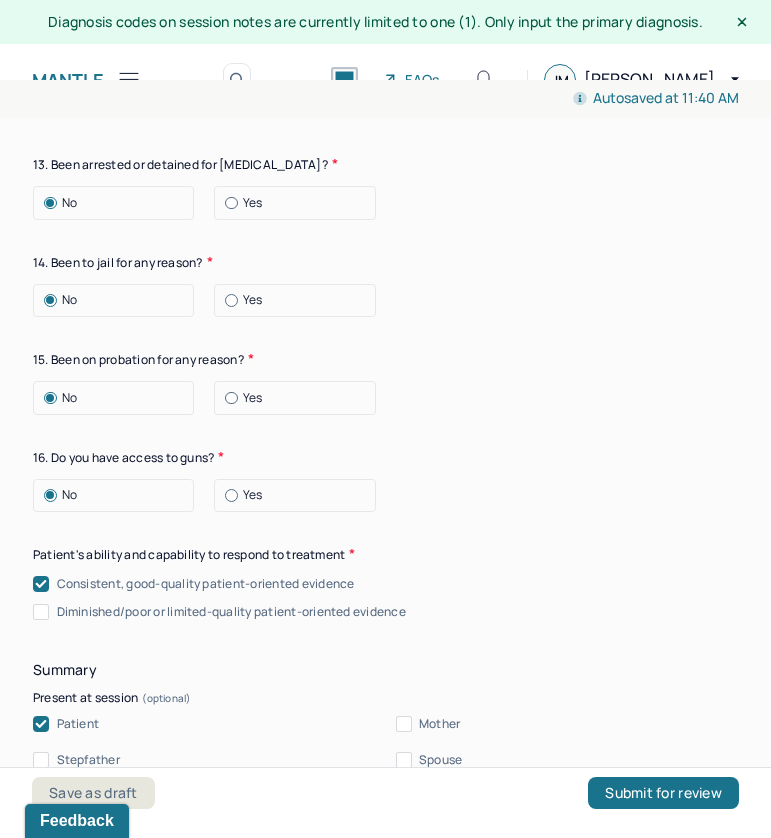 click on "Yes" at bounding box center (299, 398) 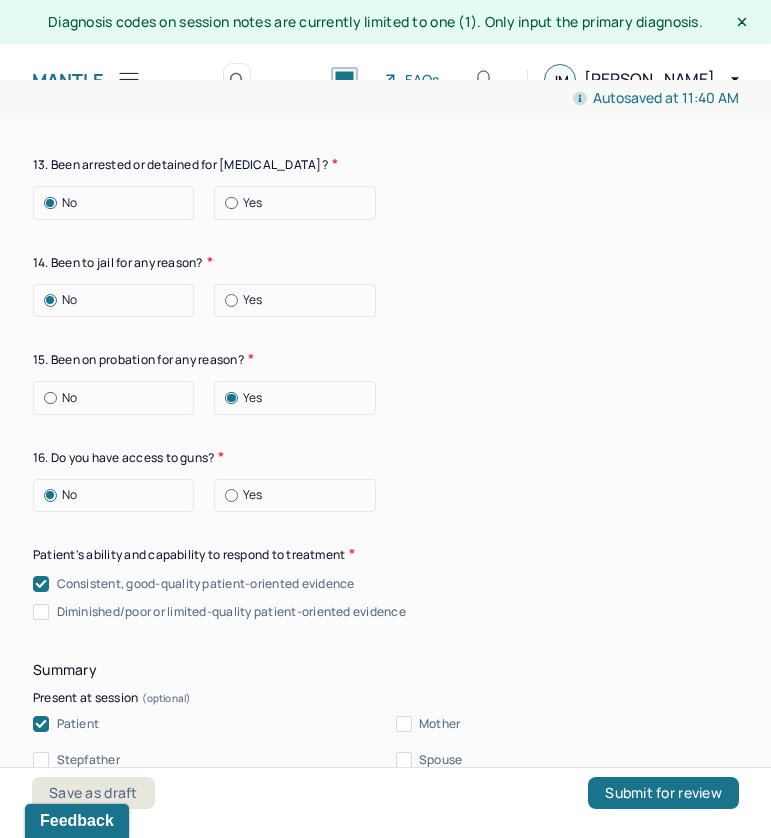click at bounding box center (50, 398) 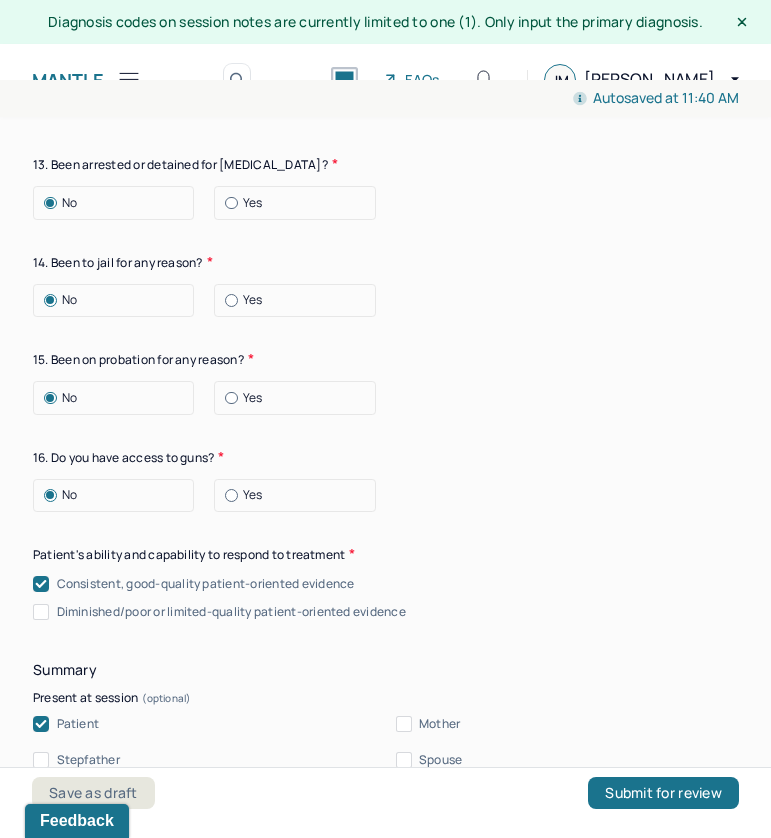 click on "Yes" at bounding box center (299, 300) 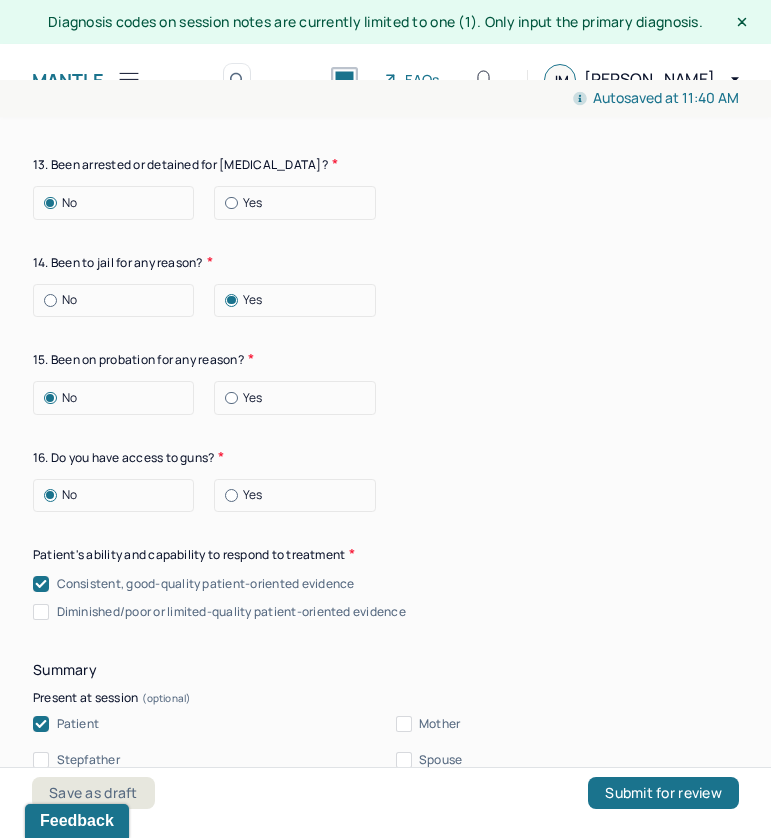 click at bounding box center (50, 300) 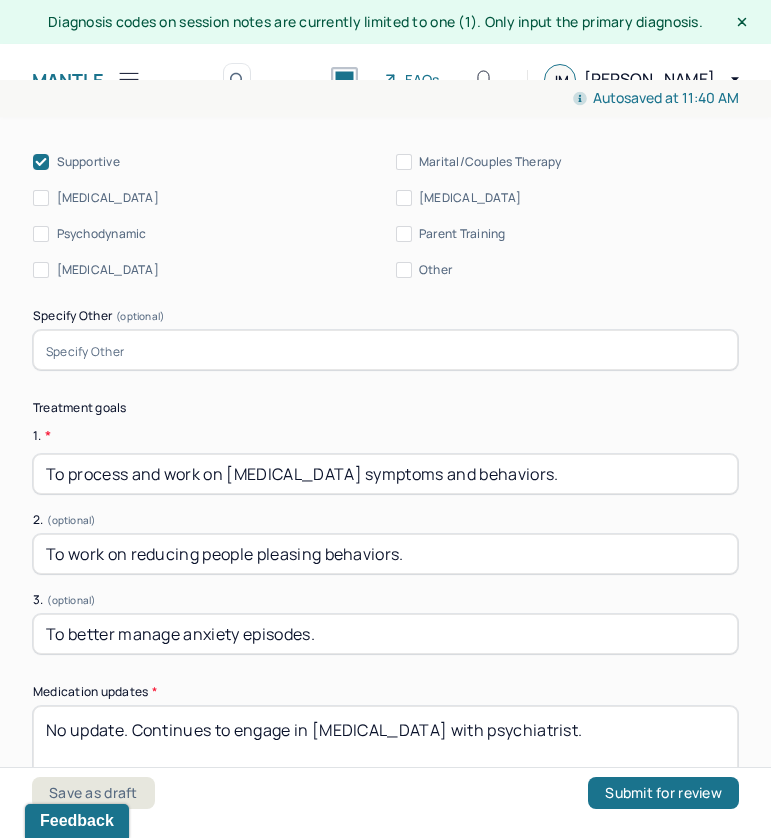 scroll, scrollTop: 5385, scrollLeft: 0, axis: vertical 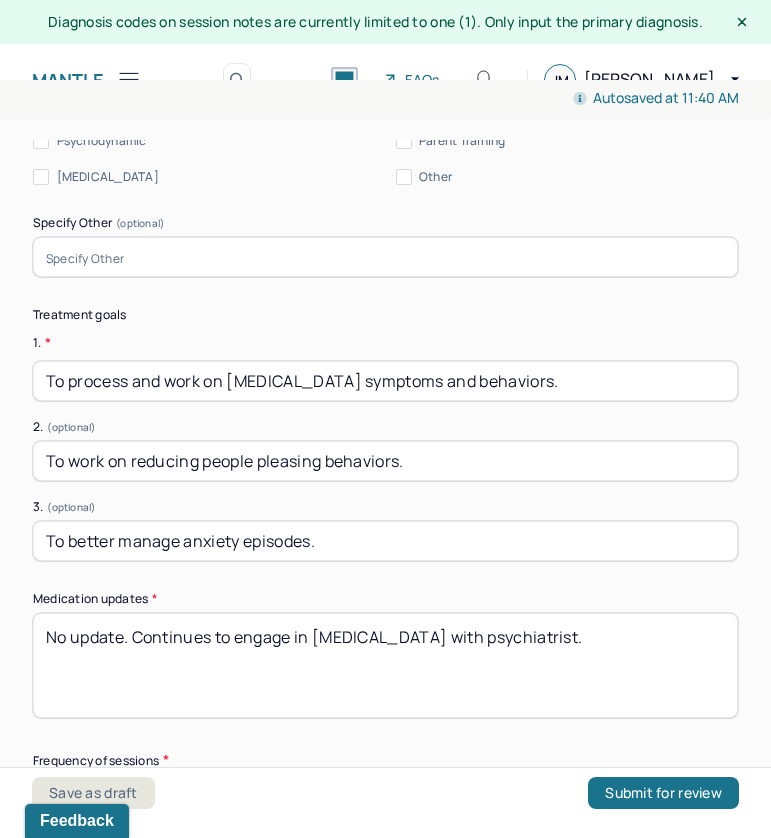 drag, startPoint x: 681, startPoint y: 615, endPoint x: 26, endPoint y: 600, distance: 655.17175 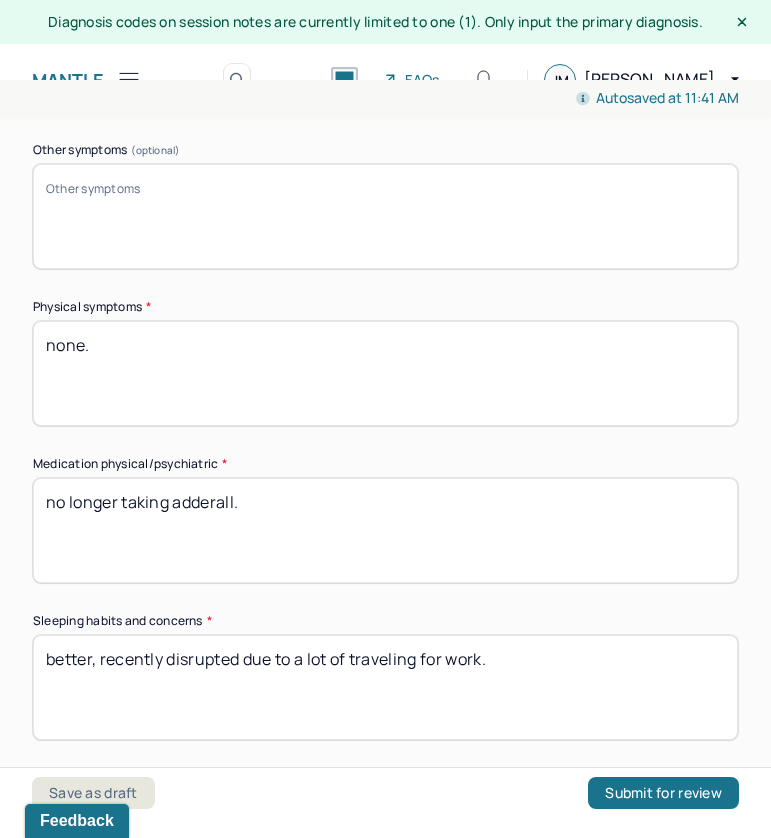 scroll, scrollTop: 1907, scrollLeft: 0, axis: vertical 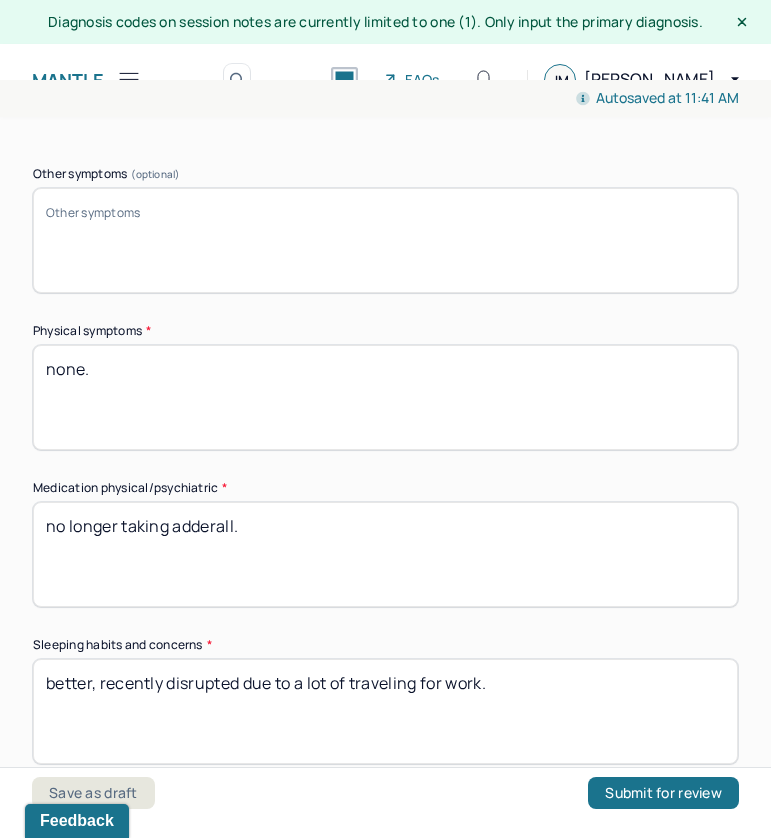 type on "He reports not having taken adderall for several months due to increased anxiety when taking it." 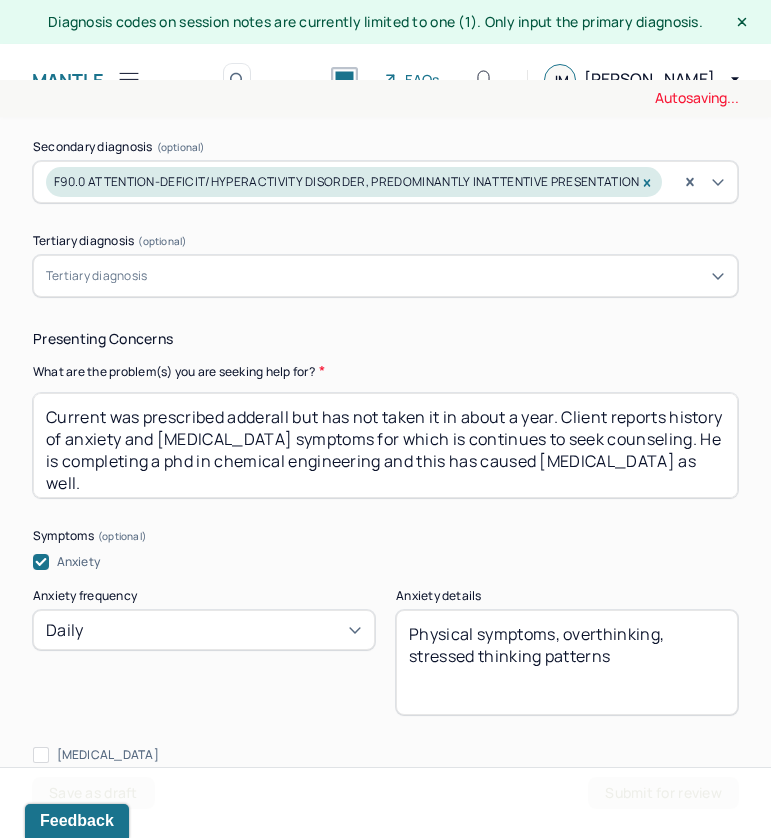 scroll, scrollTop: 1052, scrollLeft: 0, axis: vertical 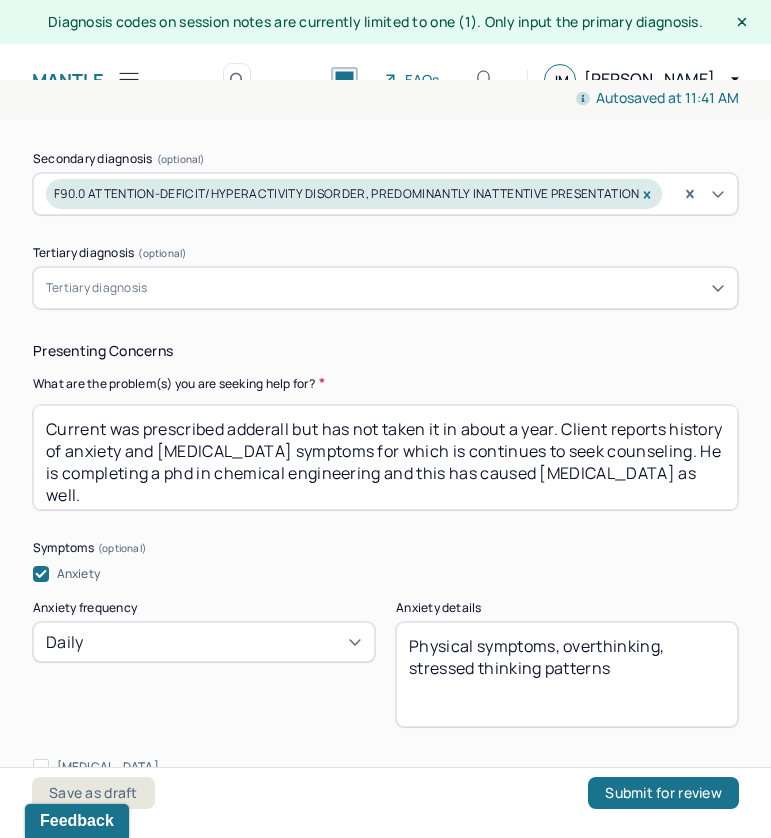 type on "no longer taking adderall due to having experienced increased anxiety as a side effect." 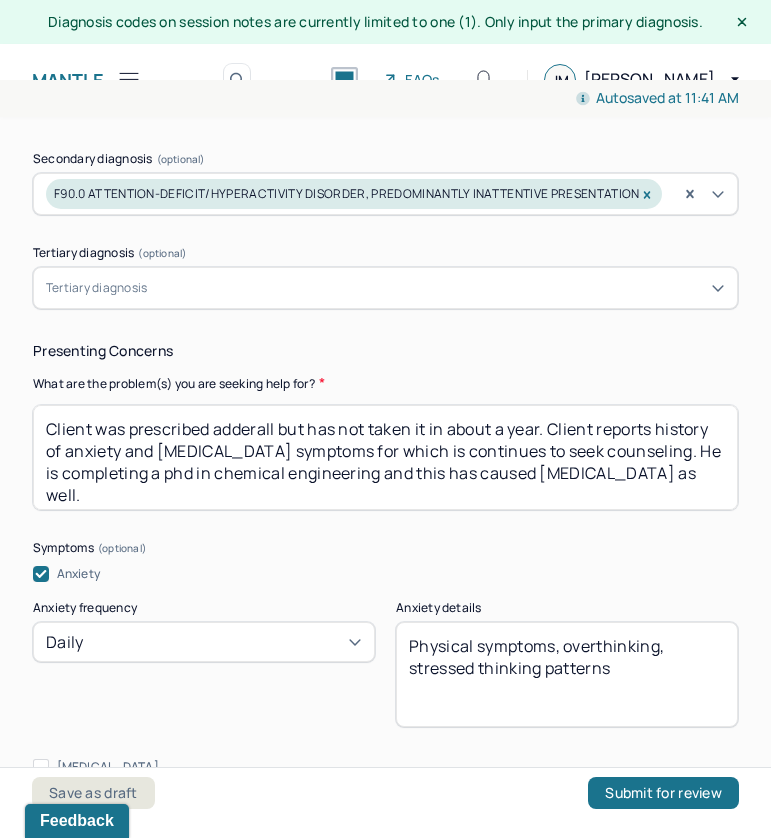 drag, startPoint x: 542, startPoint y: 423, endPoint x: 453, endPoint y: 427, distance: 89.08984 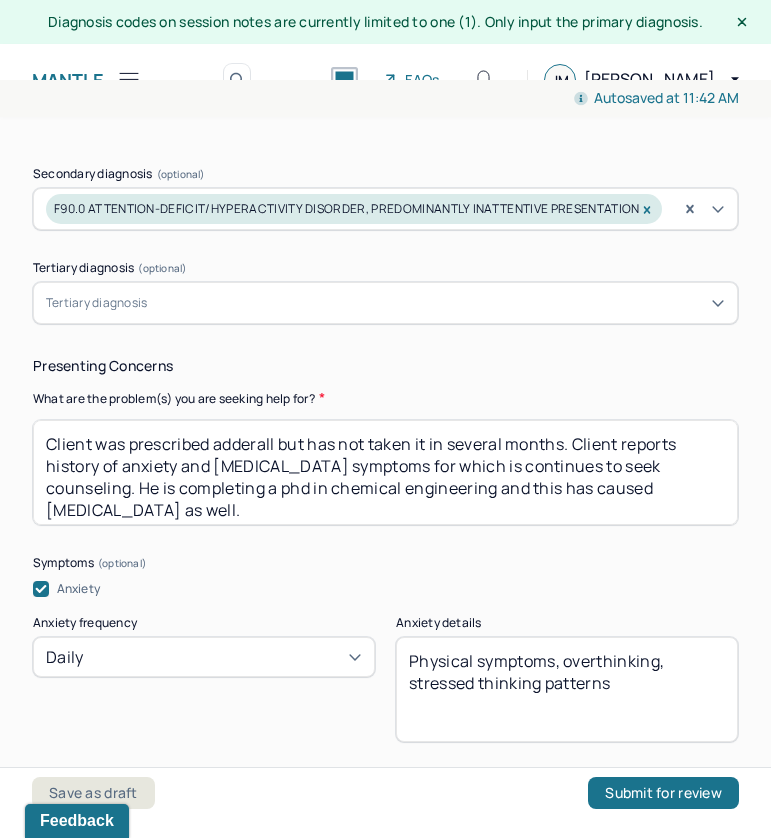 scroll, scrollTop: 1035, scrollLeft: 0, axis: vertical 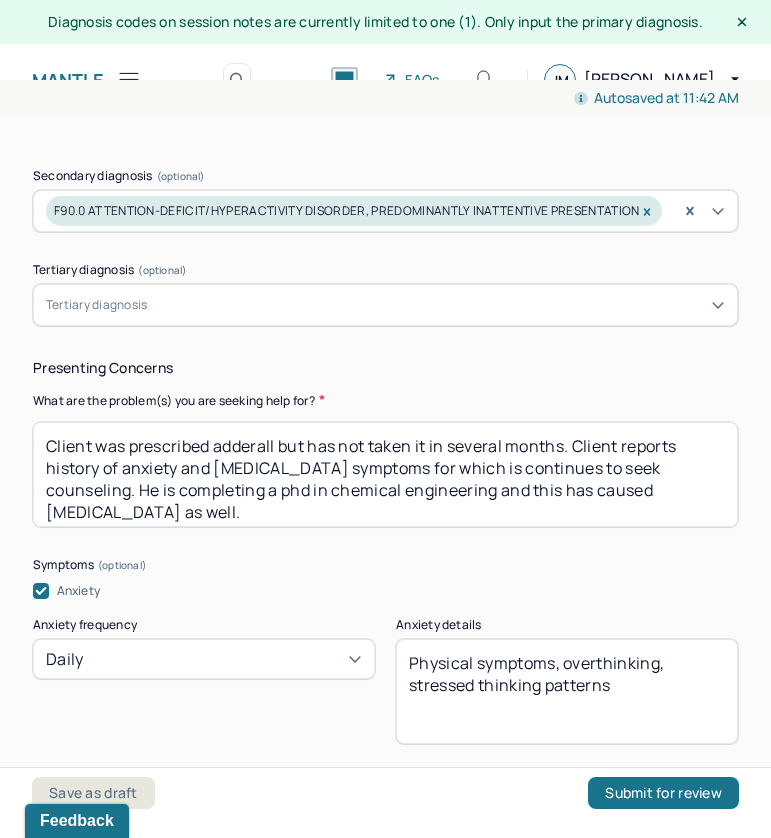 click on "Client was prescribed adderall but has not taken it in several months. Client reports history of anxiety and [MEDICAL_DATA] symptoms for which is continues to seek counseling. He is completing a phd in chemical engineering and this has caused [MEDICAL_DATA] as well." at bounding box center [385, 474] 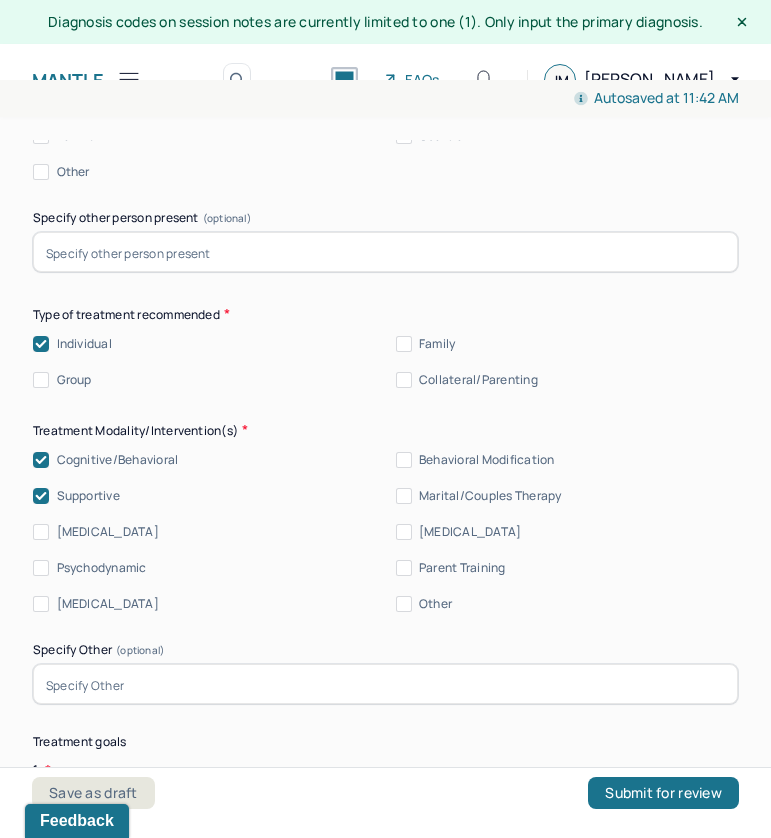 scroll, scrollTop: 5085, scrollLeft: 0, axis: vertical 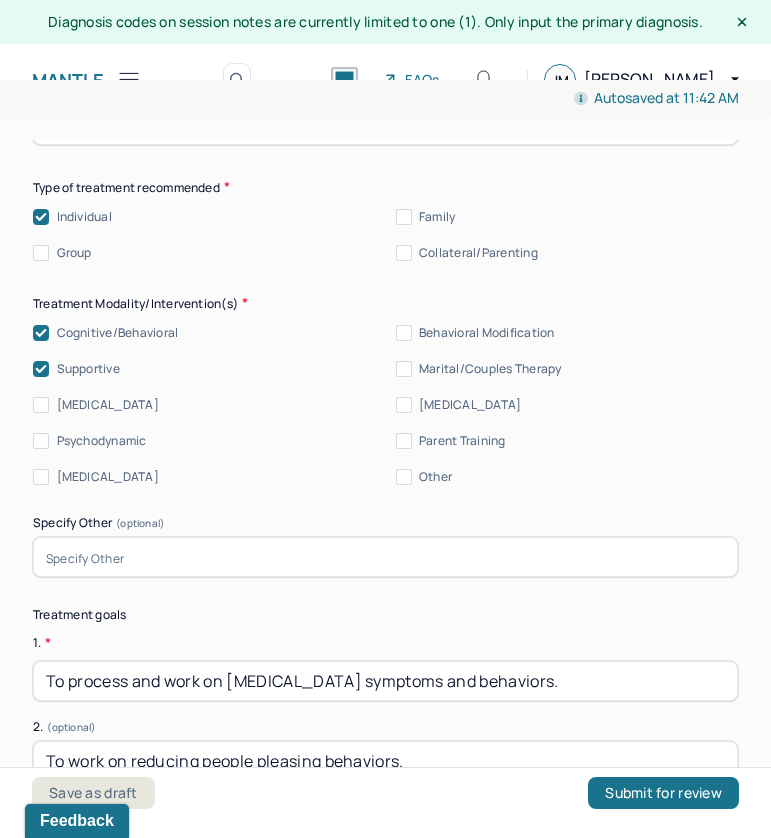 type on "Client was prescribed adderall but has not taken it in several months. Client reports history of anxiety and [MEDICAL_DATA] symptoms for which is continues to seek counseling. He is completing a phd in chemical engineering and this has caused [MEDICAL_DATA] as well. He is also in the wedding planning process; getting married in October." 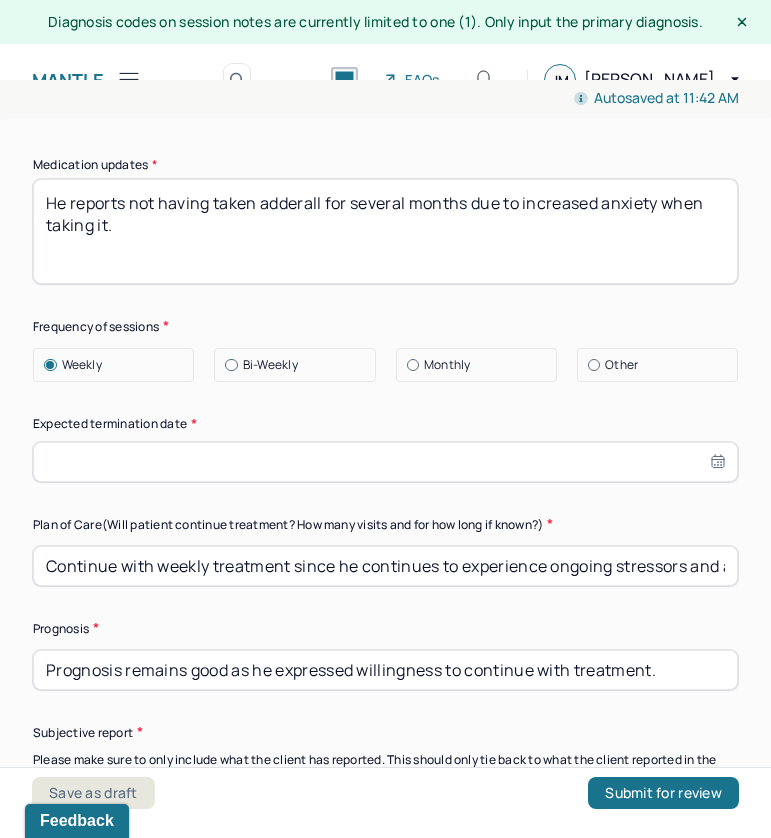 scroll, scrollTop: 5835, scrollLeft: 0, axis: vertical 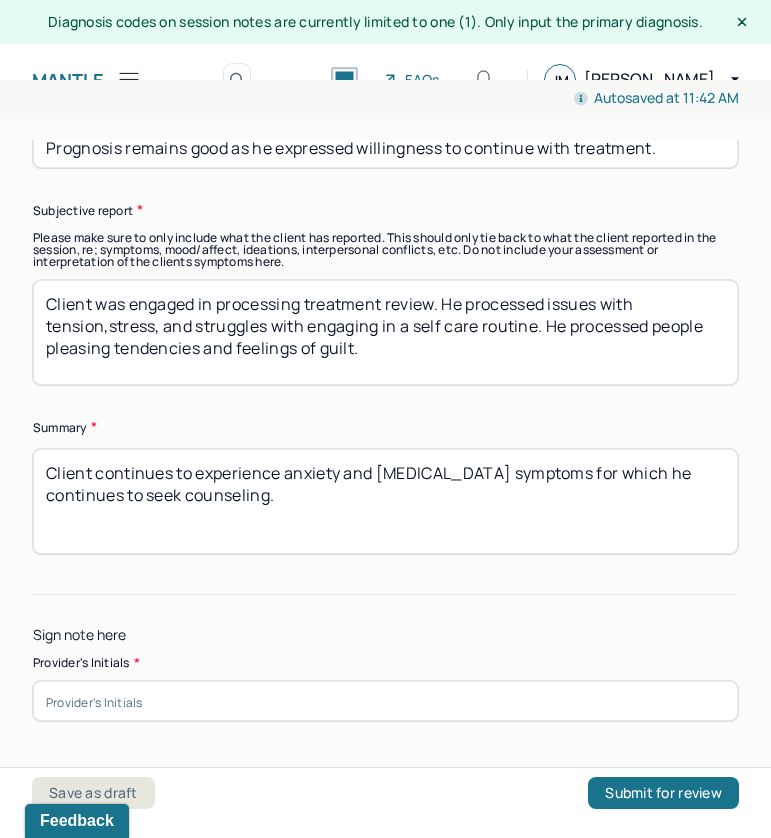 click at bounding box center (385, 701) 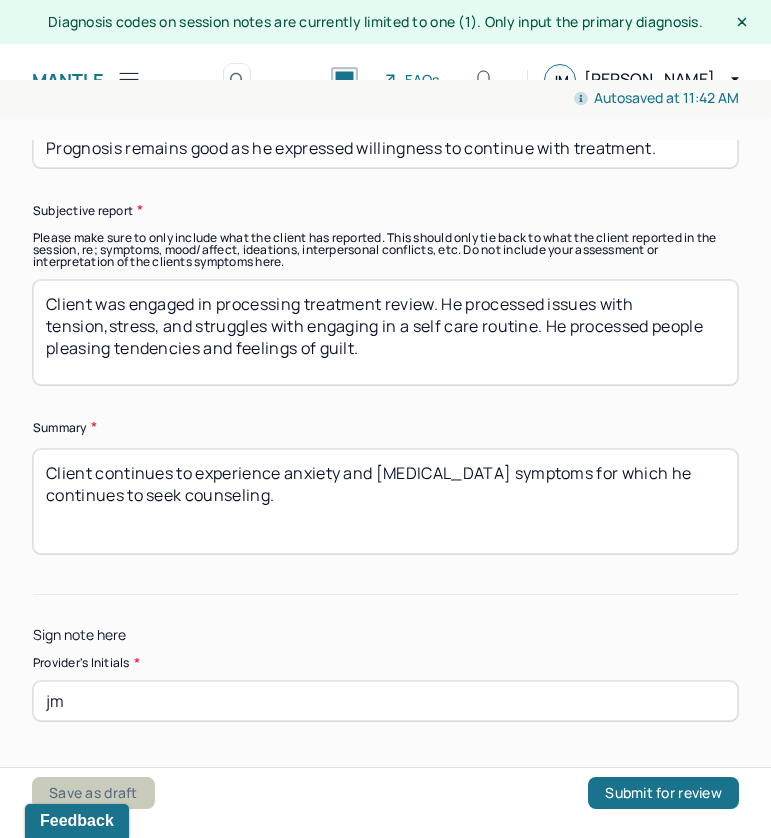 type on "jm" 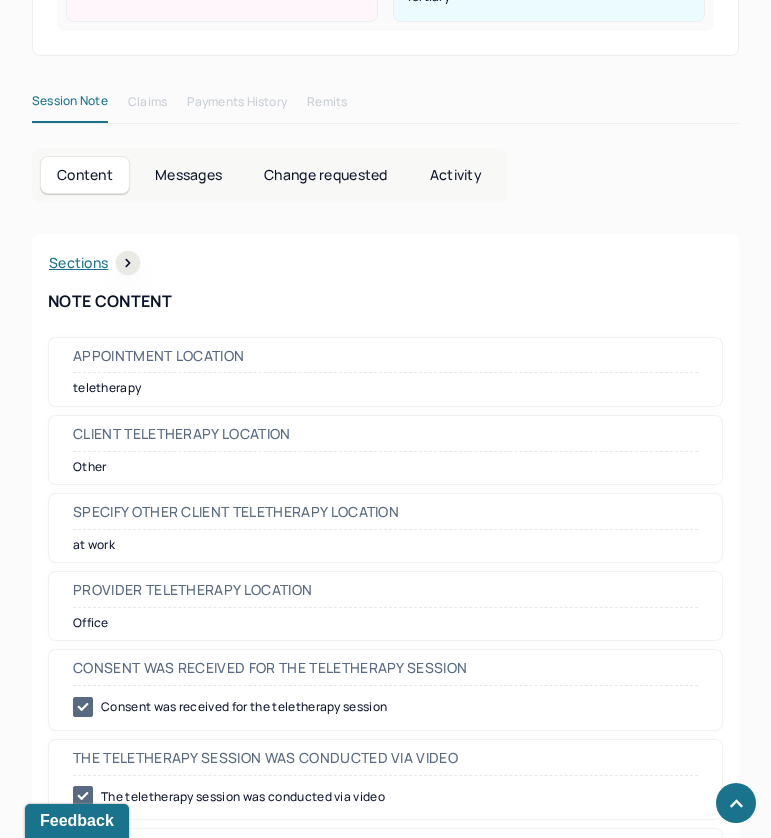 scroll, scrollTop: 633, scrollLeft: 0, axis: vertical 